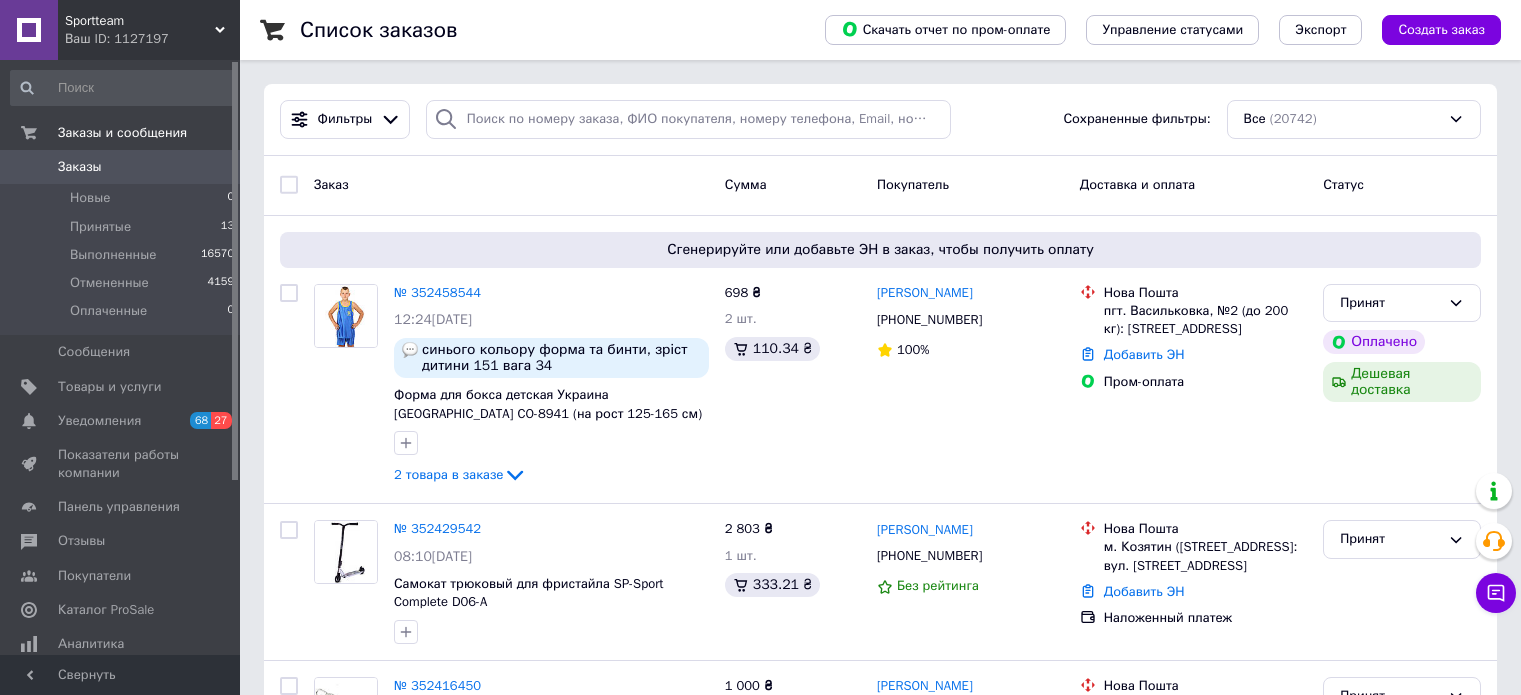 scroll, scrollTop: 0, scrollLeft: 0, axis: both 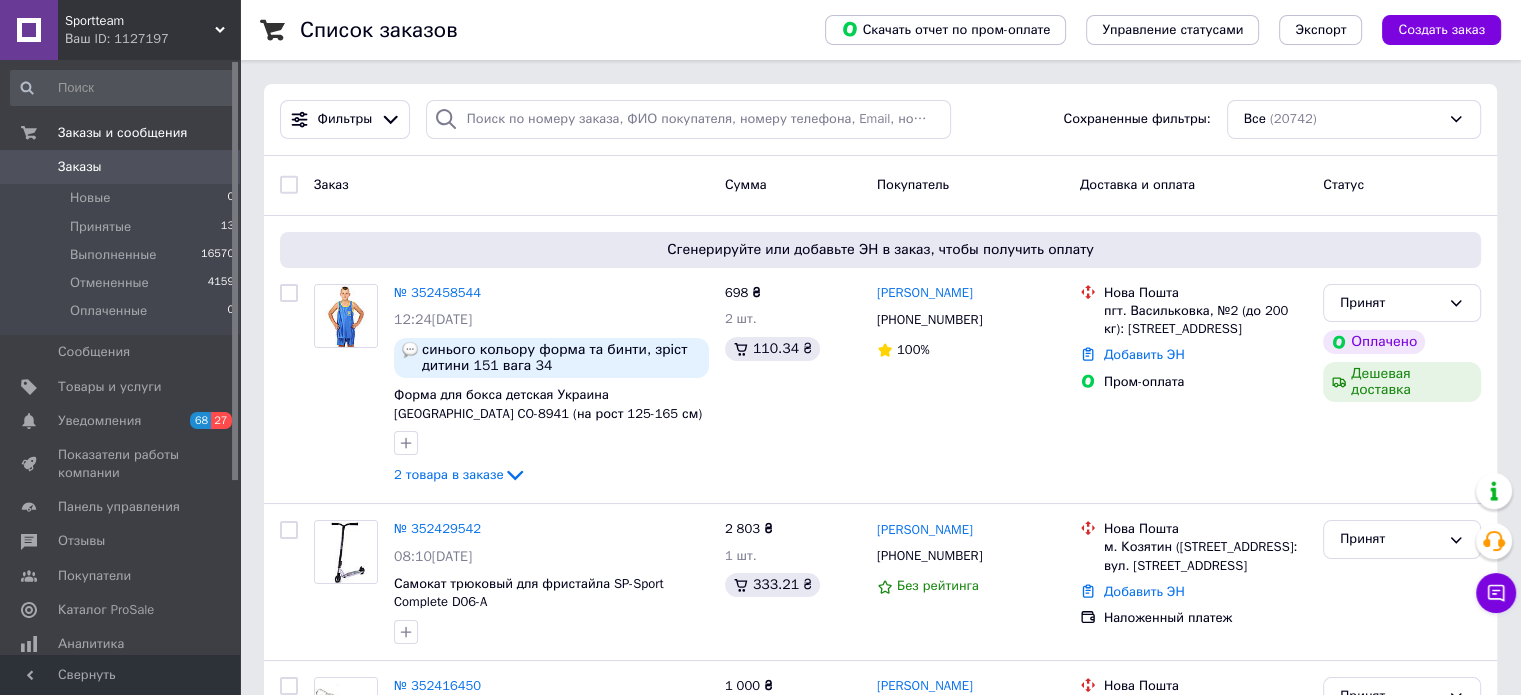 click 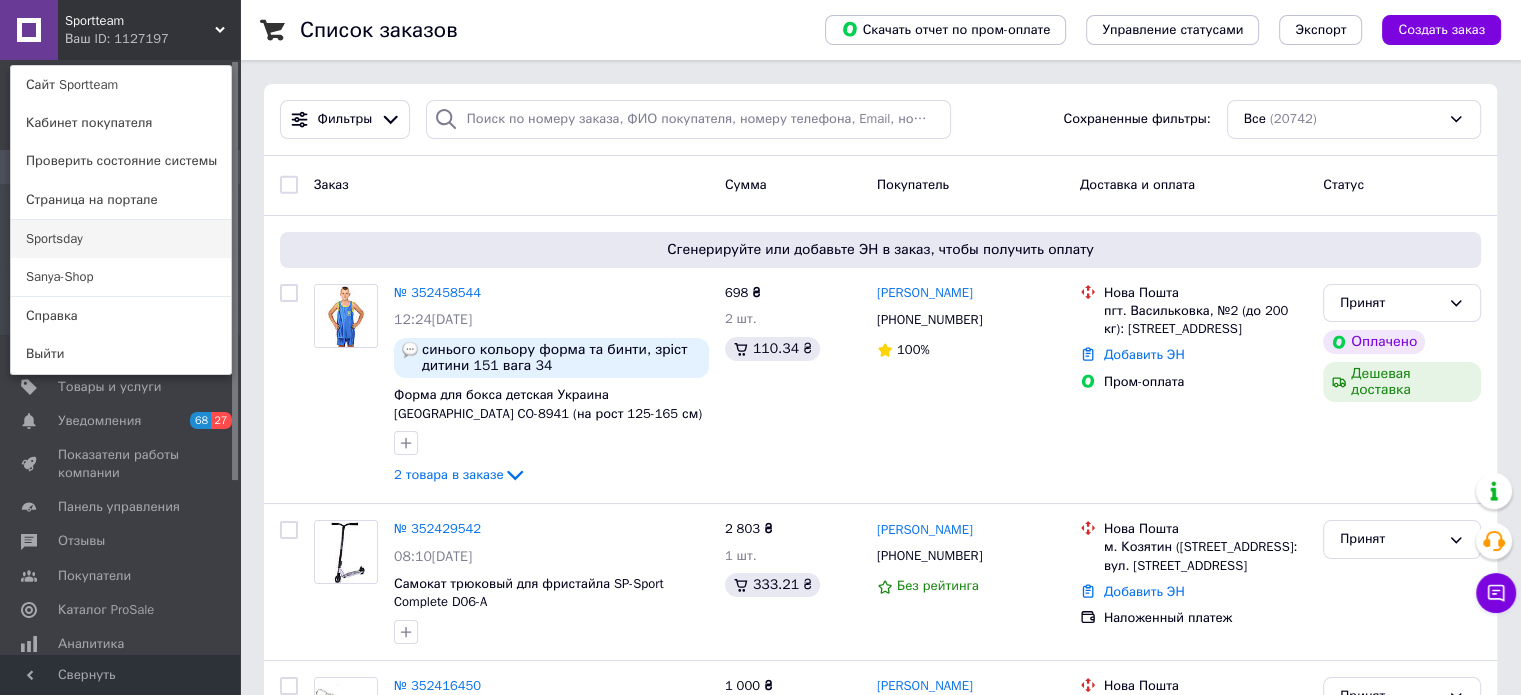 click on "Sportsday" at bounding box center (121, 239) 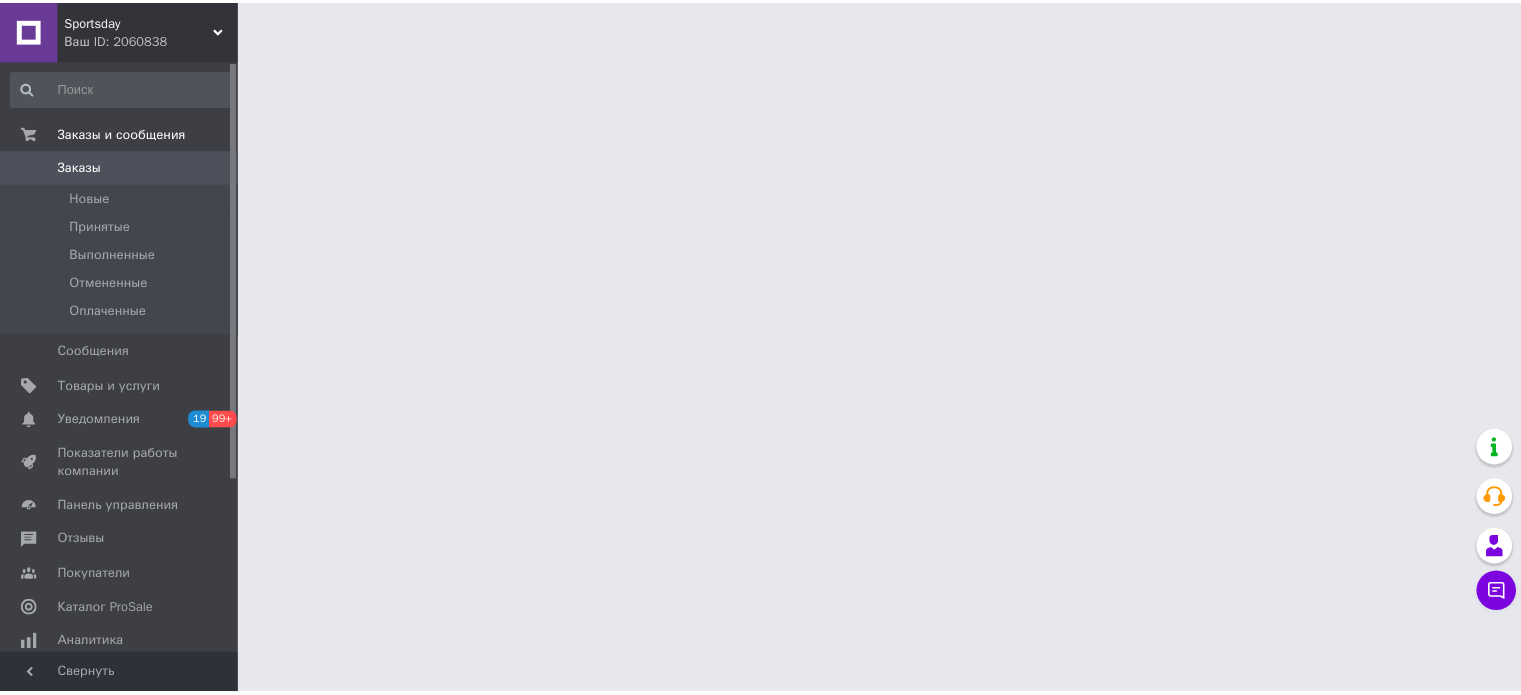 scroll, scrollTop: 0, scrollLeft: 0, axis: both 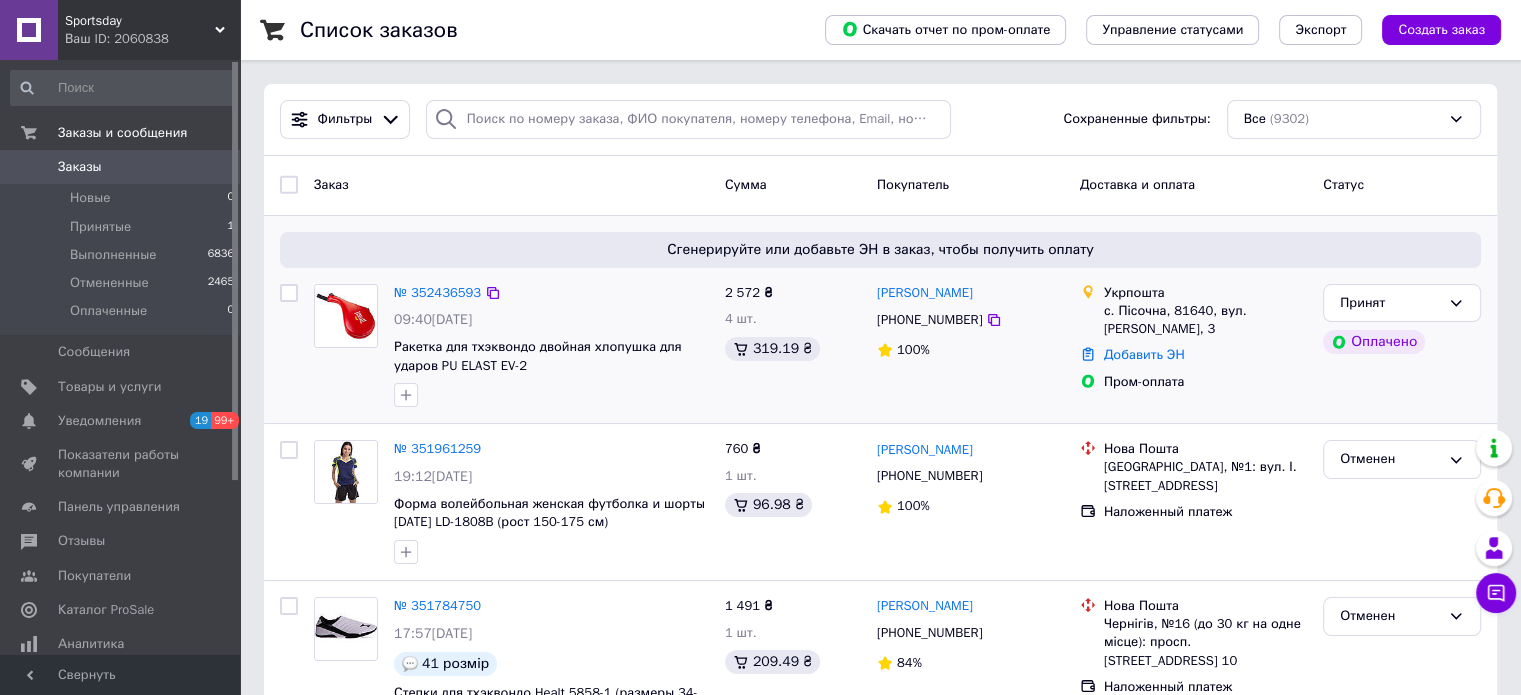 drag, startPoint x: 1004, startPoint y: 295, endPoint x: 872, endPoint y: 302, distance: 132.18547 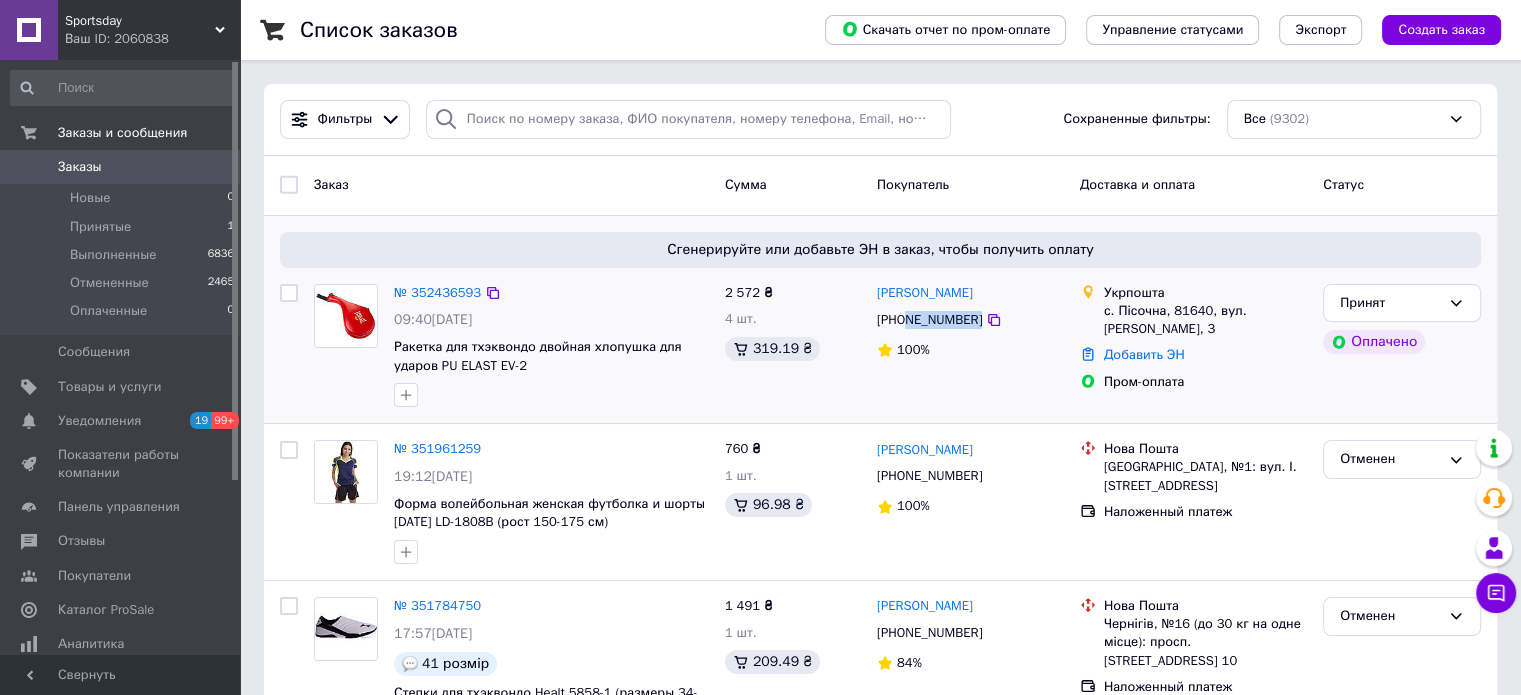 drag, startPoint x: 972, startPoint y: 324, endPoint x: 906, endPoint y: 323, distance: 66.007576 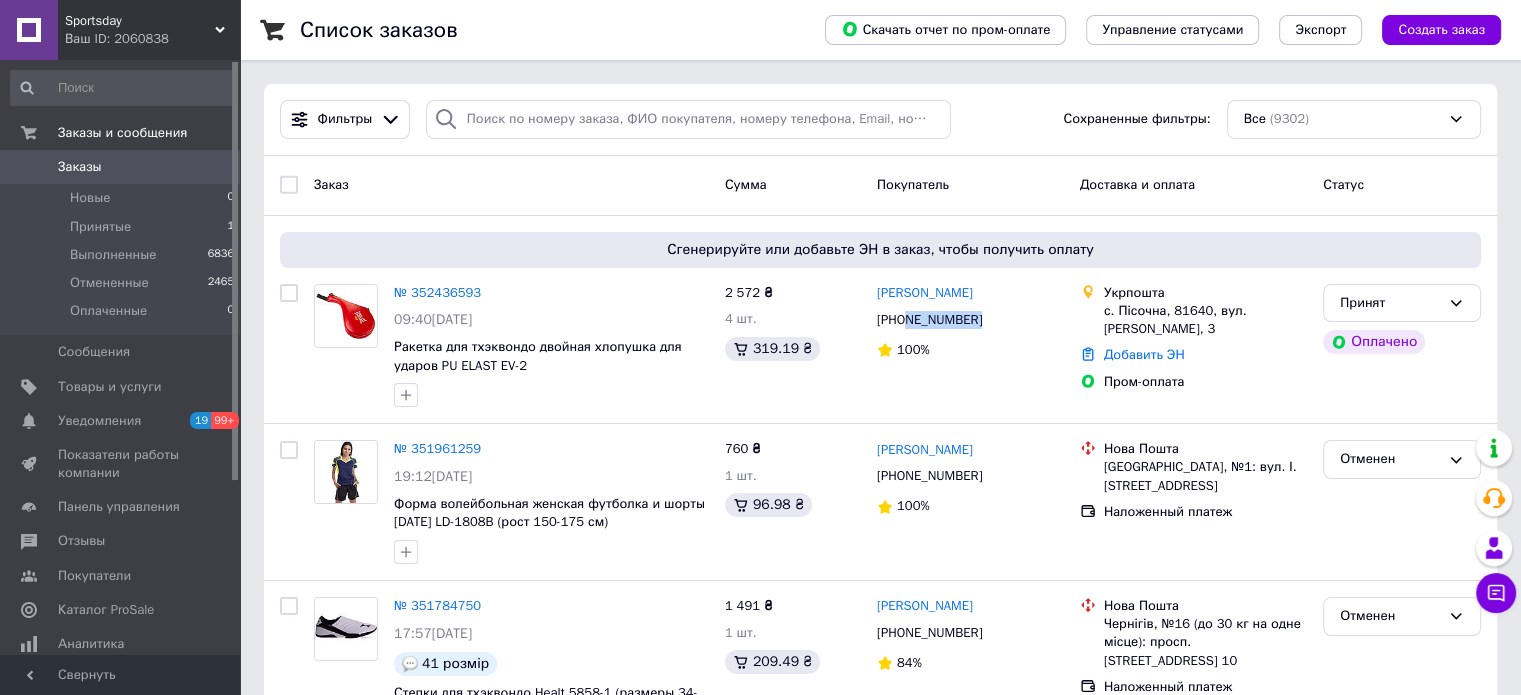 copy on "983424964" 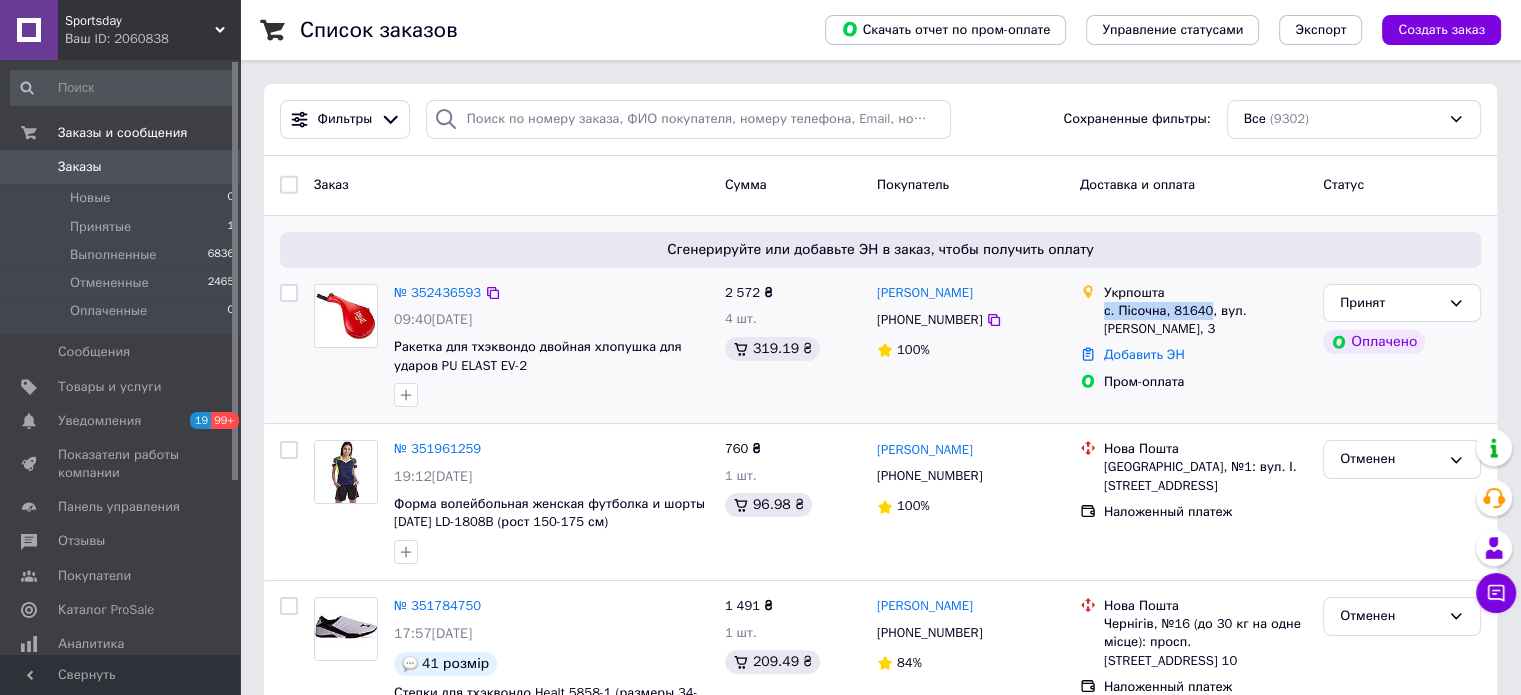 drag, startPoint x: 1104, startPoint y: 318, endPoint x: 1205, endPoint y: 311, distance: 101.24229 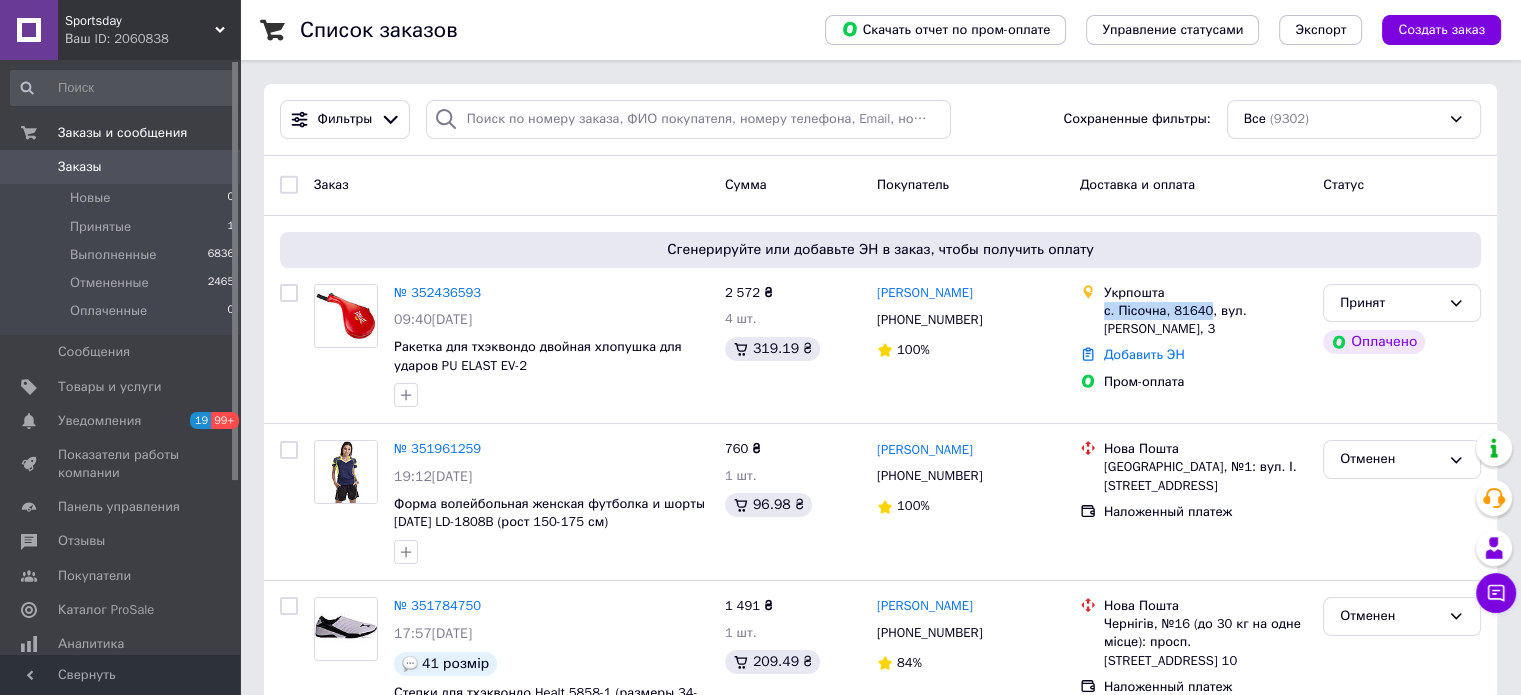 copy on "с. Пісочна, 81640" 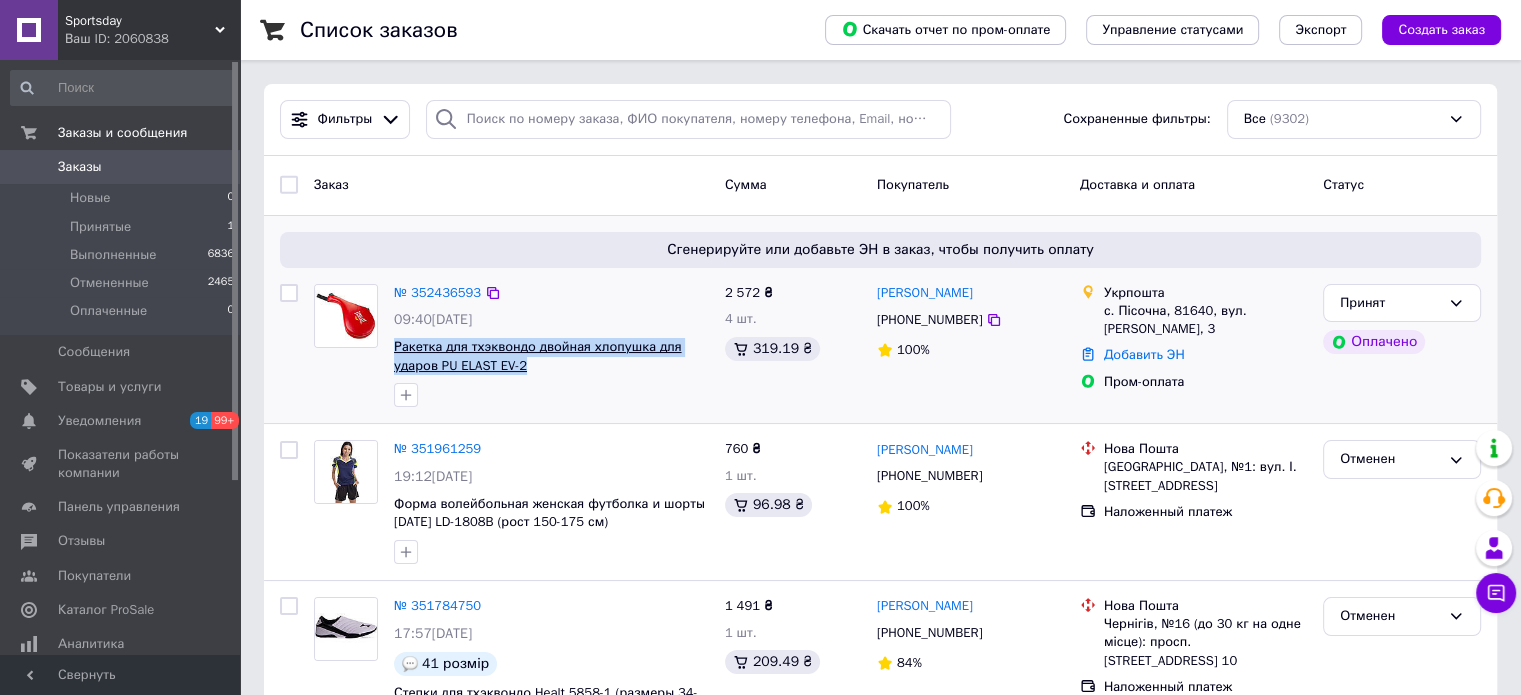 drag, startPoint x: 388, startPoint y: 344, endPoint x: 524, endPoint y: 367, distance: 137.93114 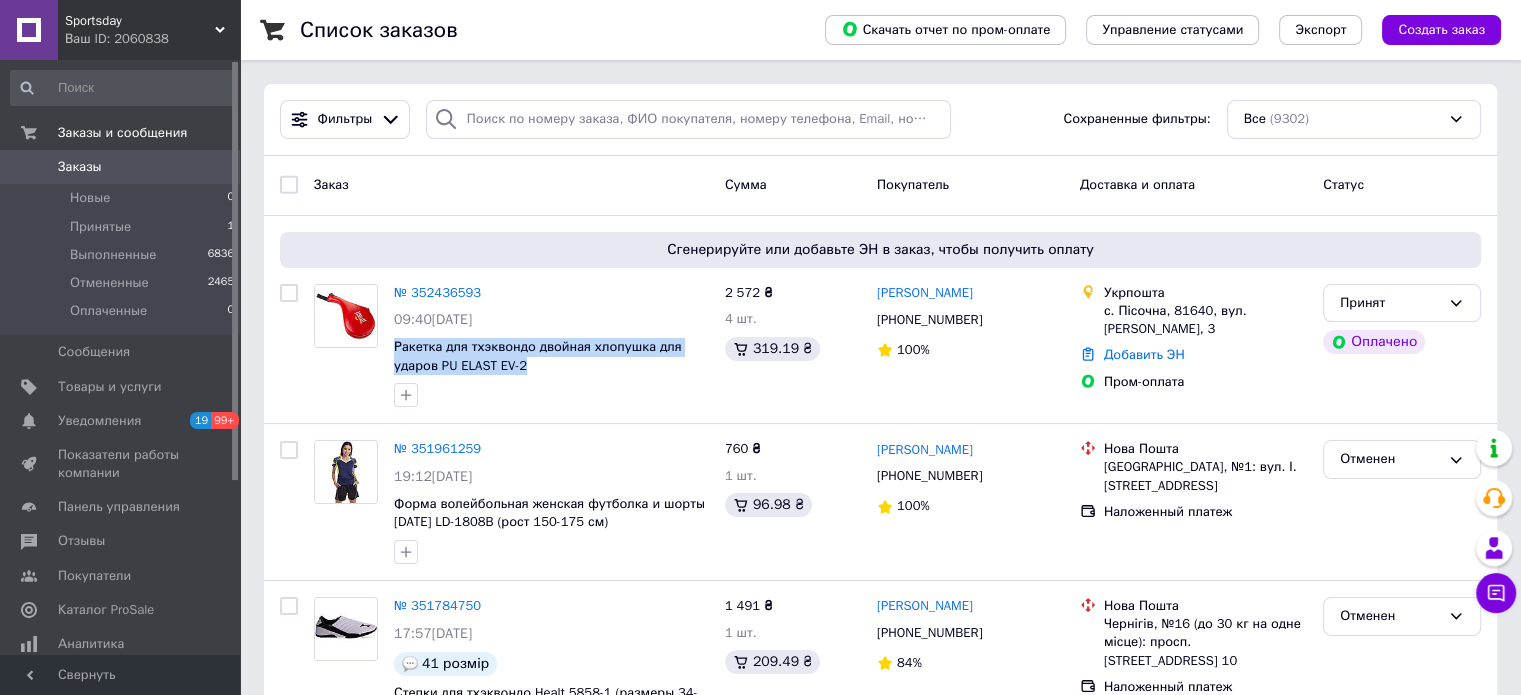 copy on "Ракетка для тхэквондо двойная хлопушка для ударов PU ELAST EV-2" 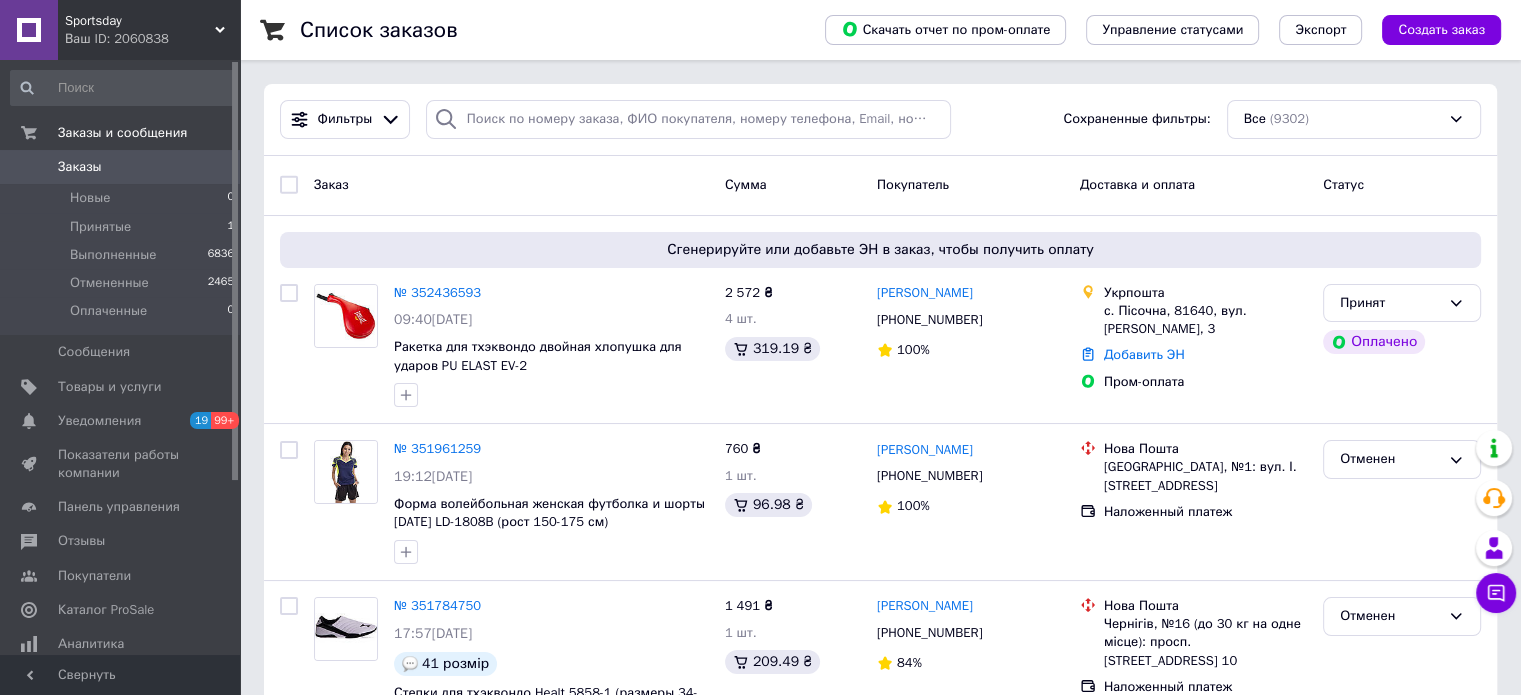click 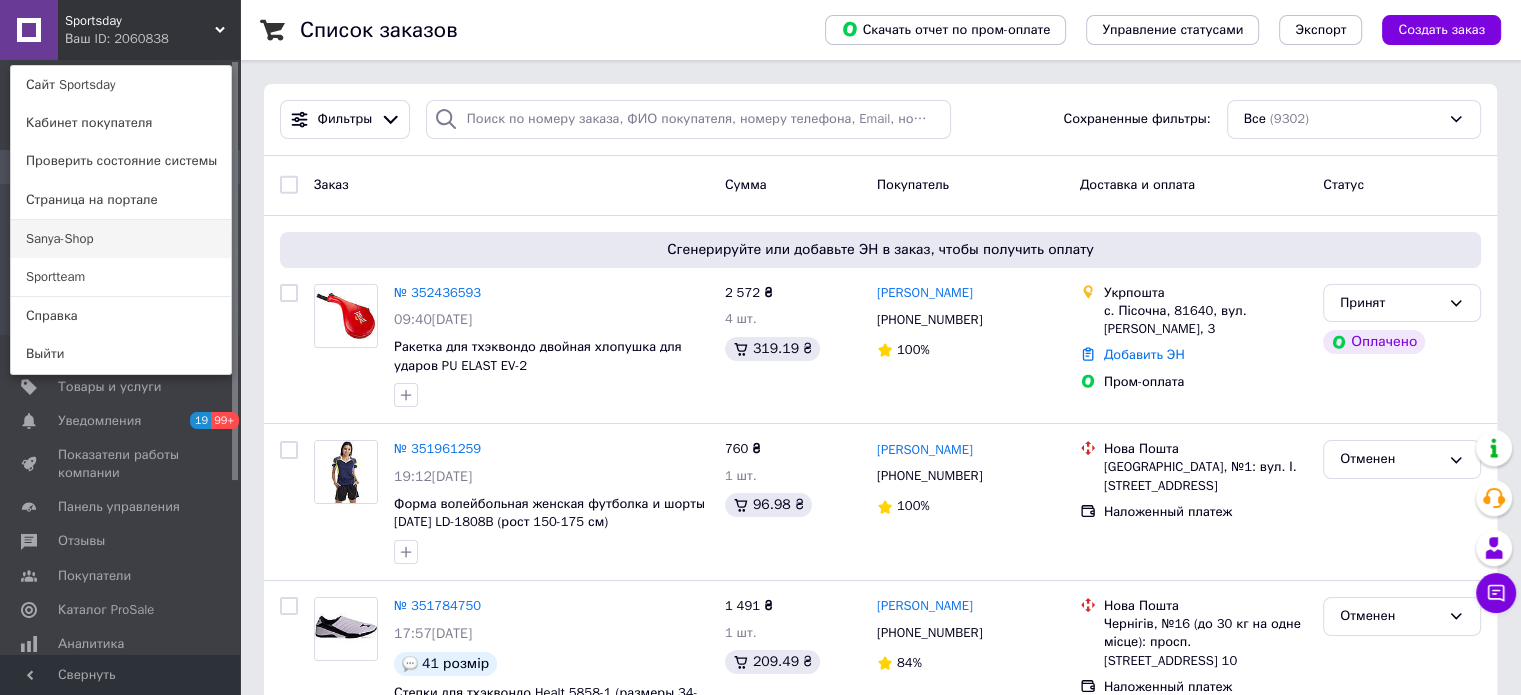 click on "Sanya-Shop" at bounding box center (121, 239) 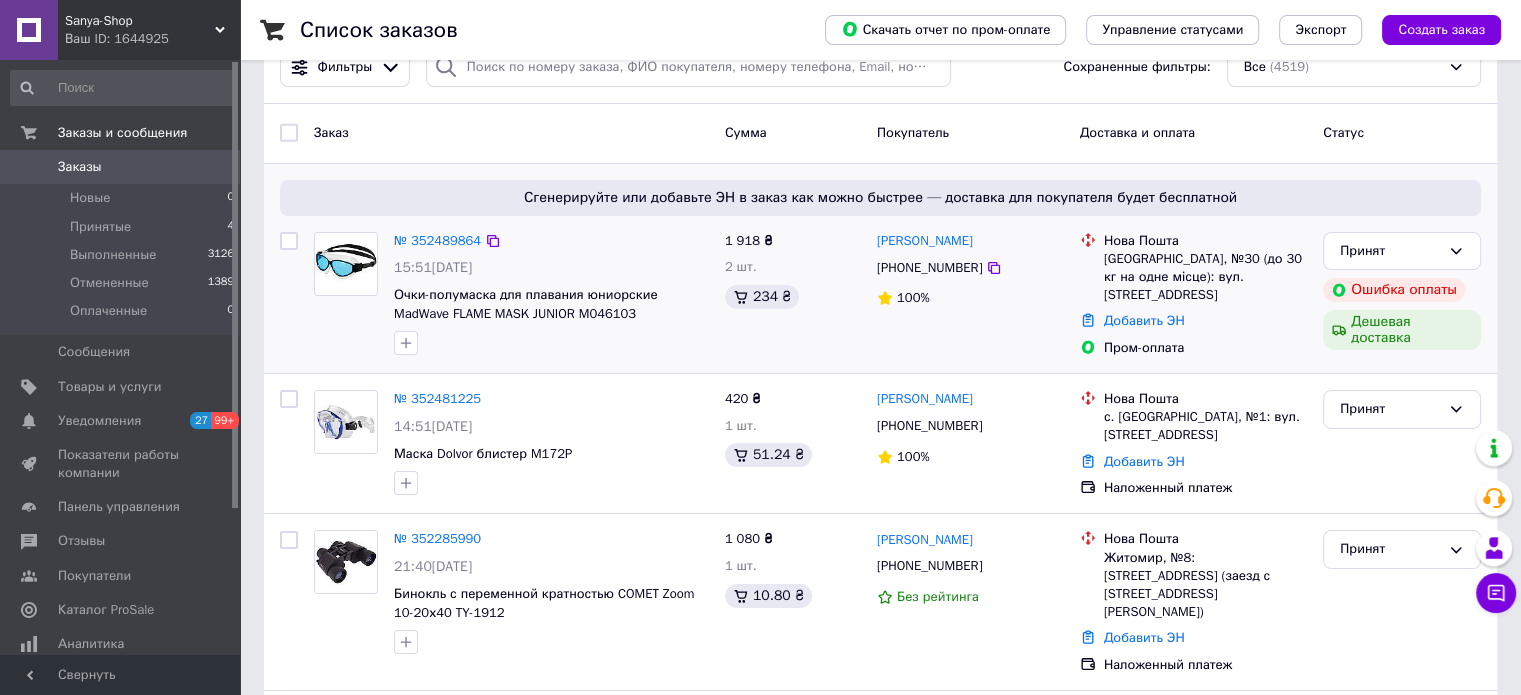 scroll, scrollTop: 100, scrollLeft: 0, axis: vertical 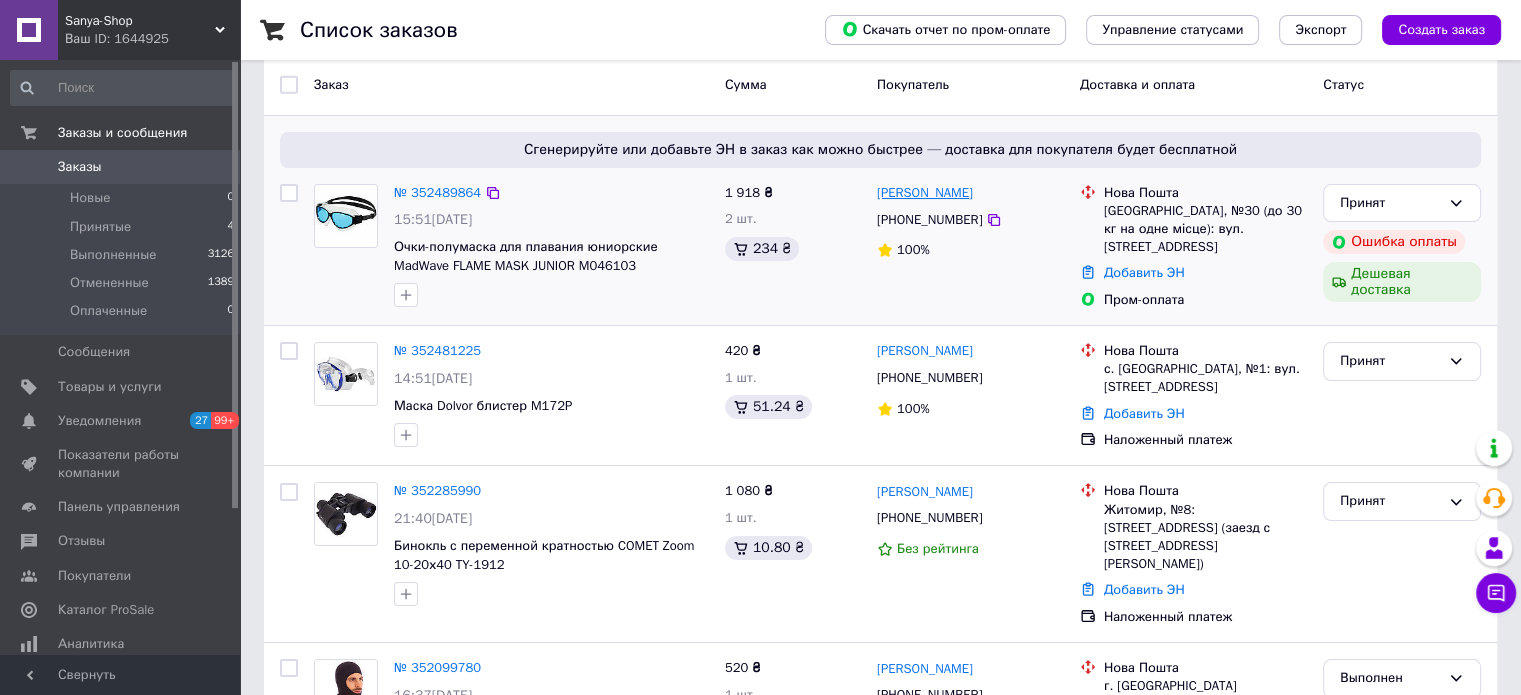 drag, startPoint x: 1013, startPoint y: 193, endPoint x: 879, endPoint y: 196, distance: 134.03358 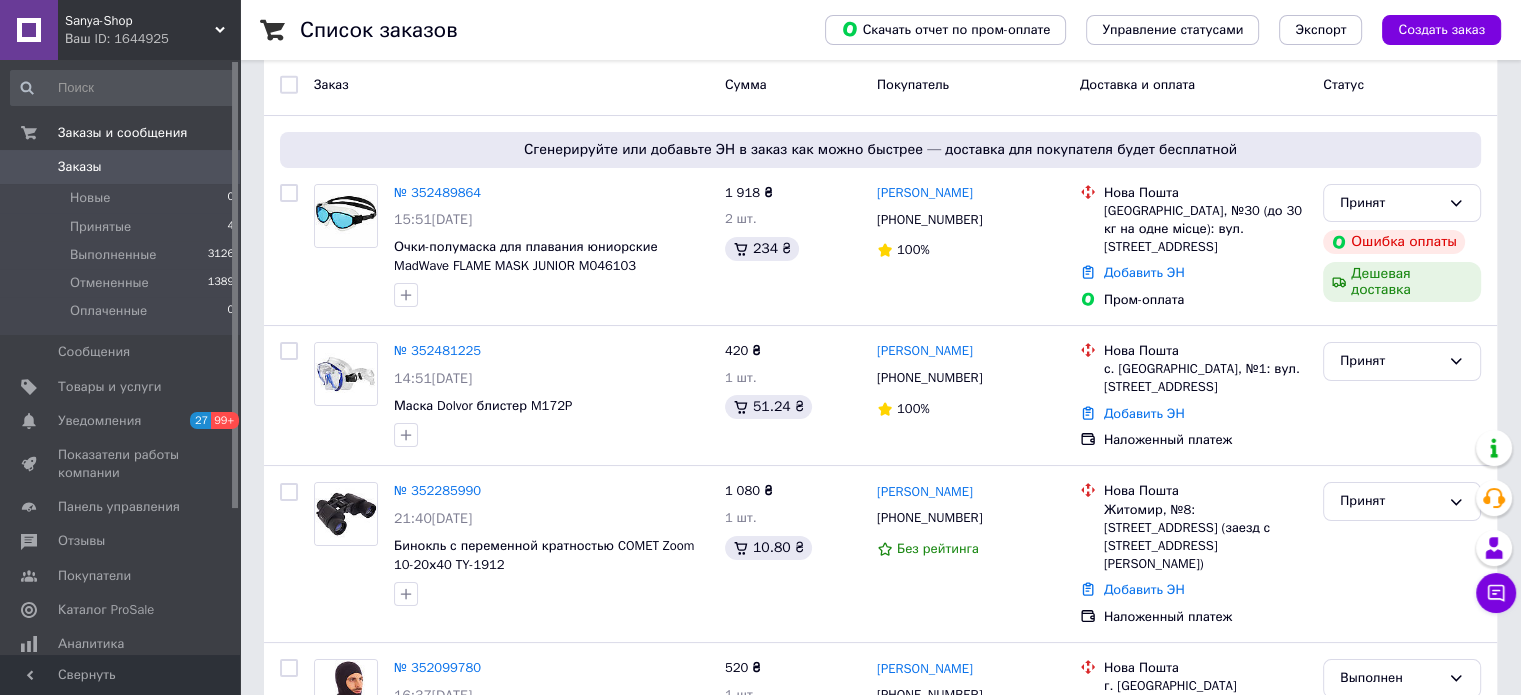 copy on "Светлана Лаврентьева" 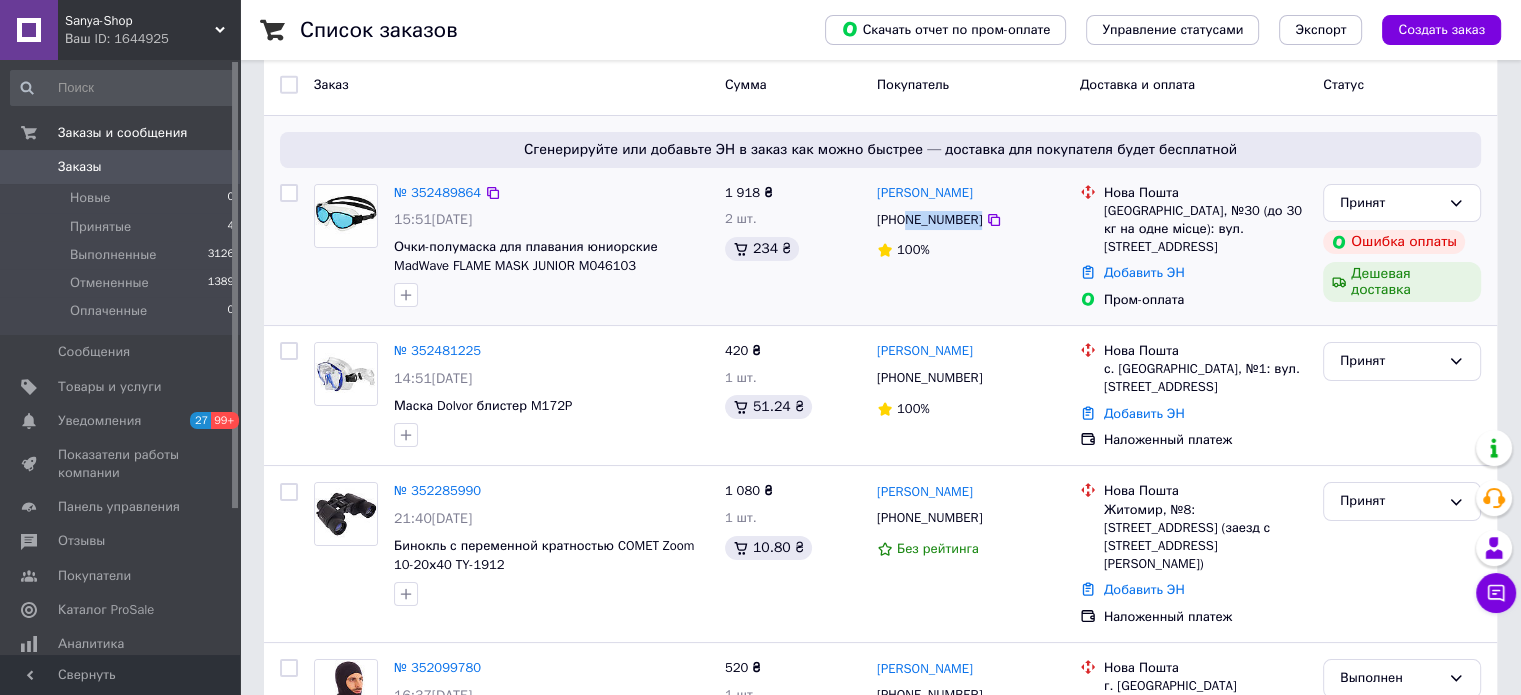 drag, startPoint x: 971, startPoint y: 219, endPoint x: 910, endPoint y: 218, distance: 61.008198 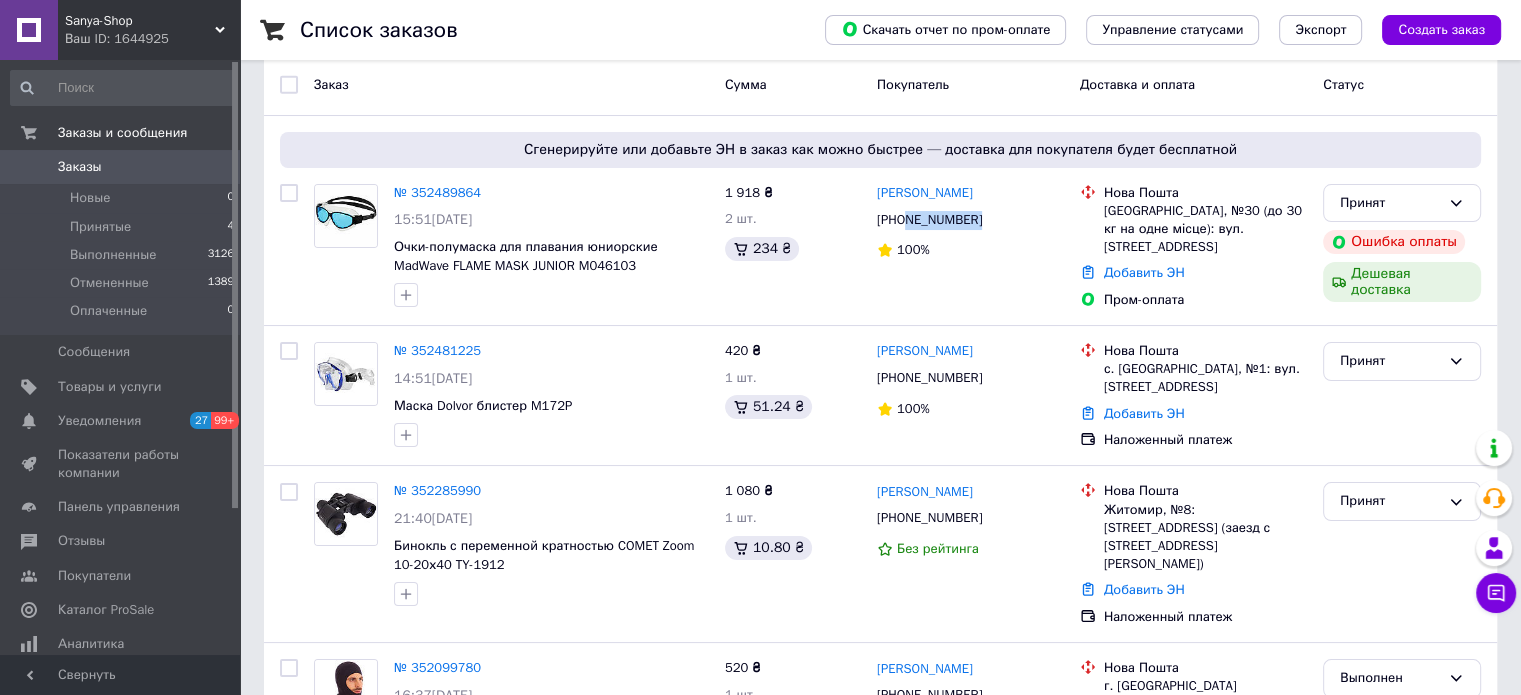 copy on "672928796" 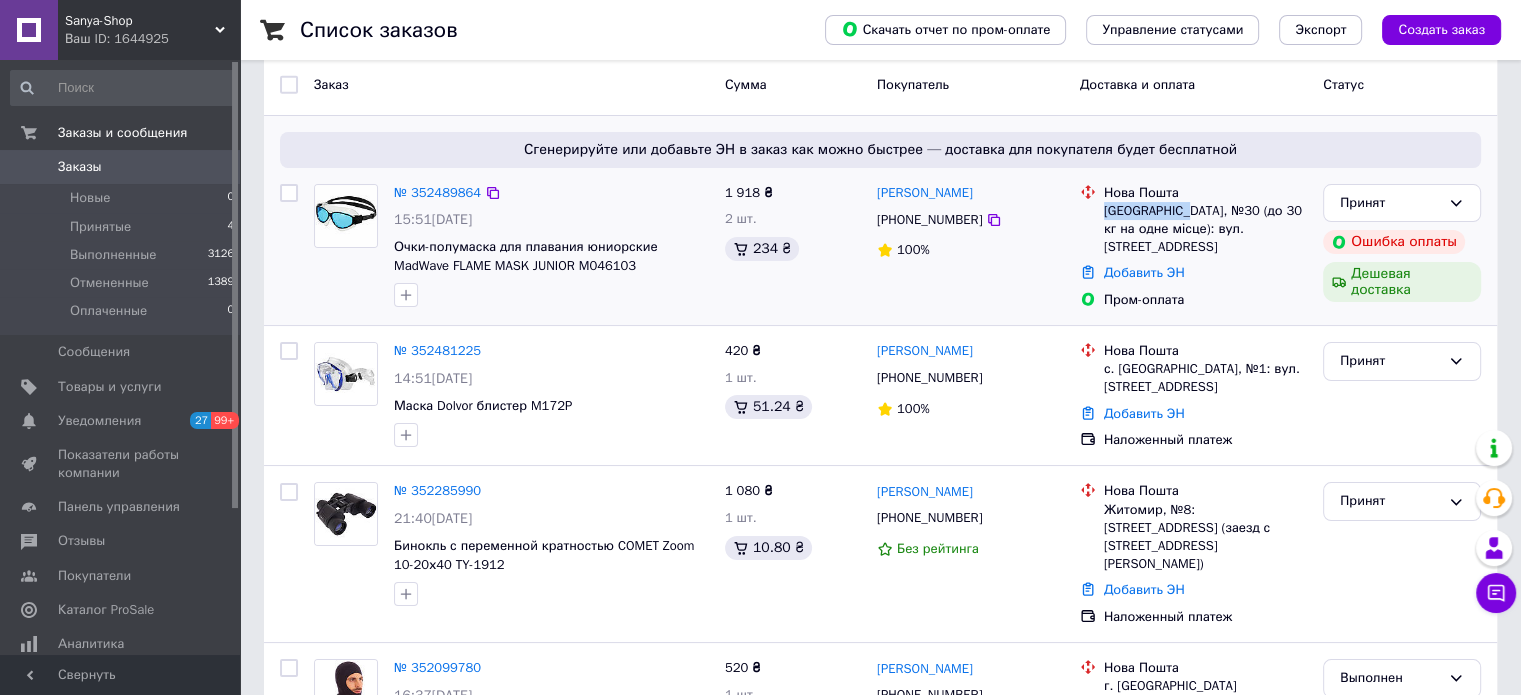 drag, startPoint x: 1104, startPoint y: 212, endPoint x: 1181, endPoint y: 203, distance: 77.52419 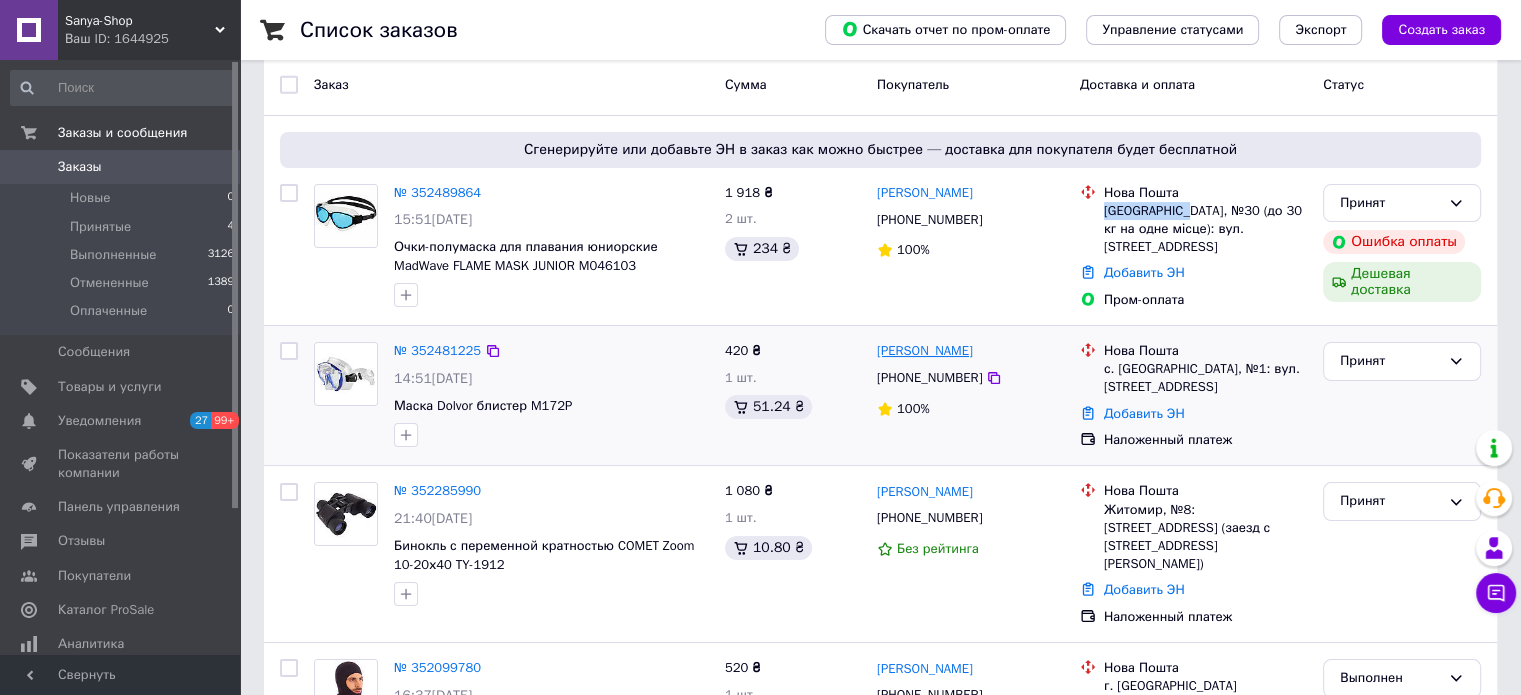 copy on "Одеса, №30 (" 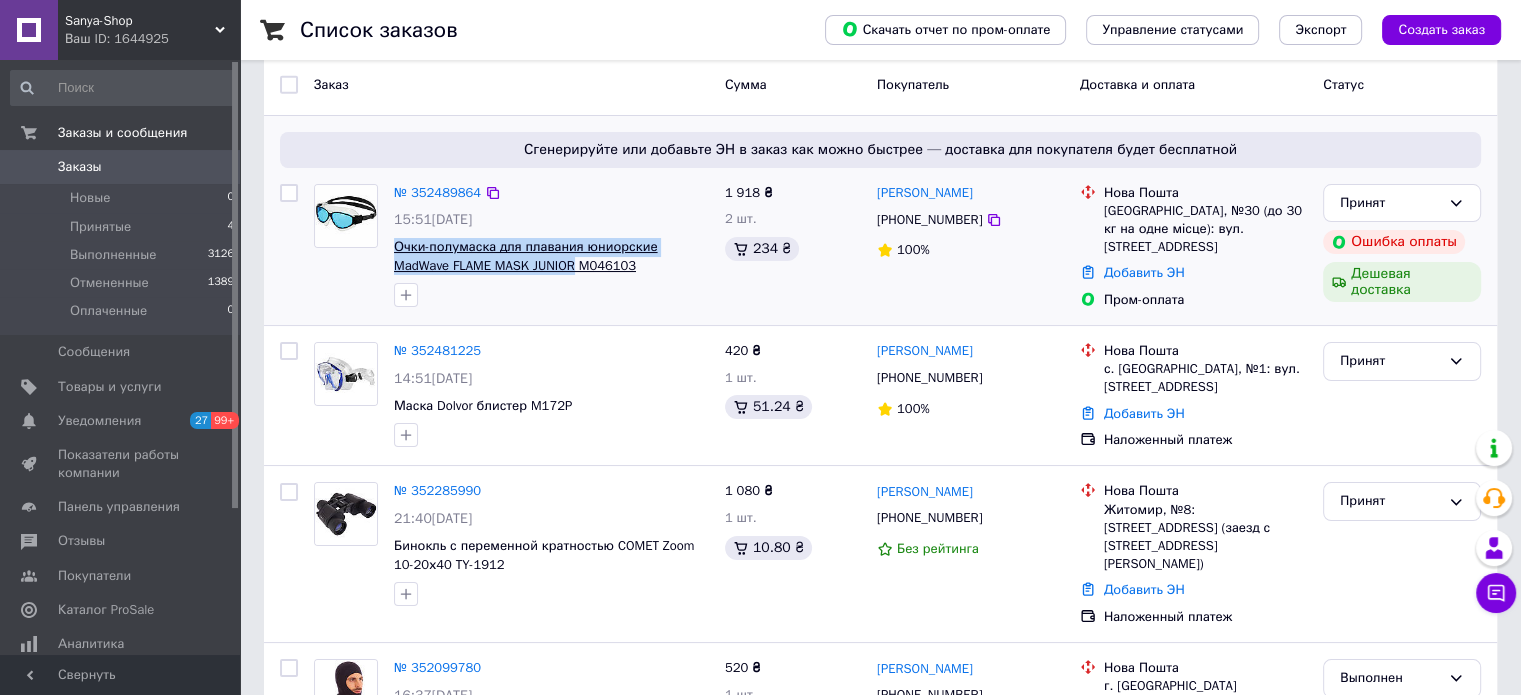 drag, startPoint x: 385, startPoint y: 244, endPoint x: 580, endPoint y: 260, distance: 195.6553 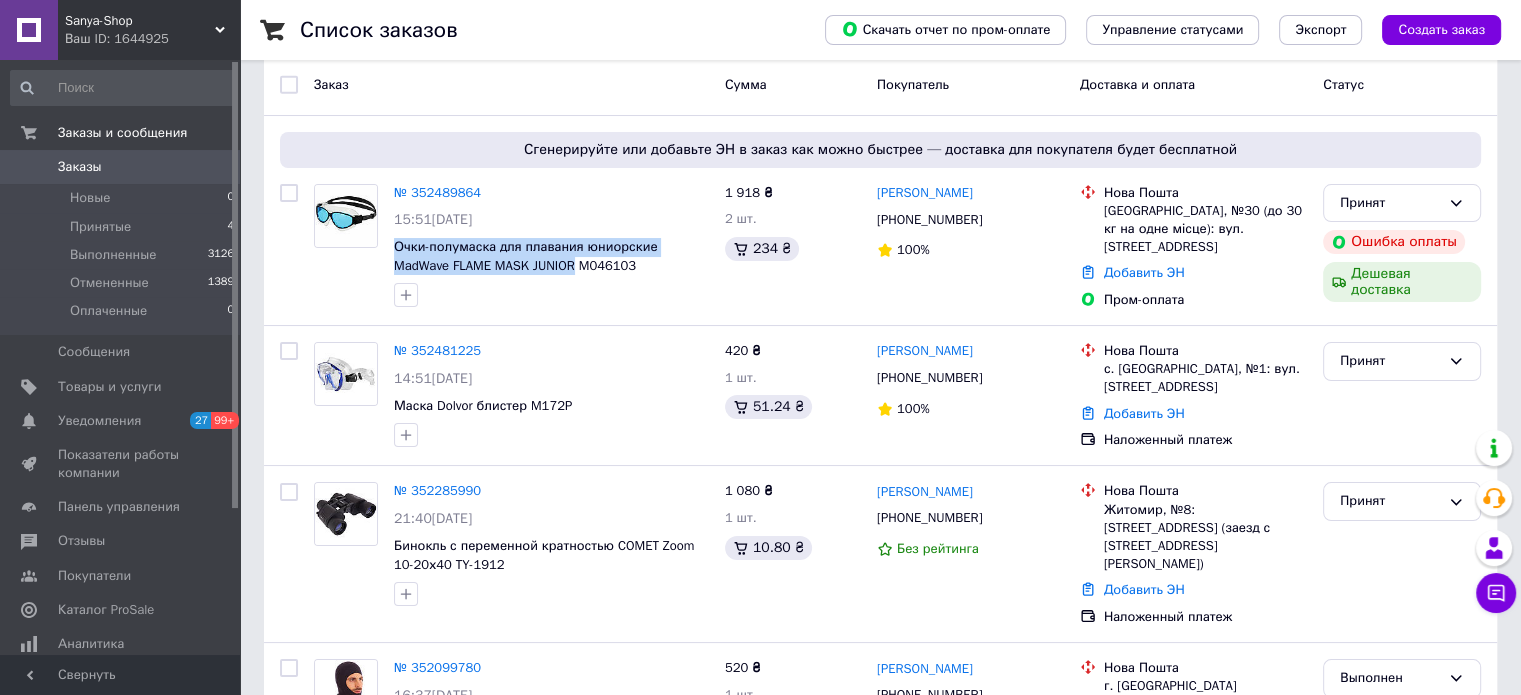 copy on "Очки-полумаска для плавания юниорские MadWave FLAME MASK JUNIOR" 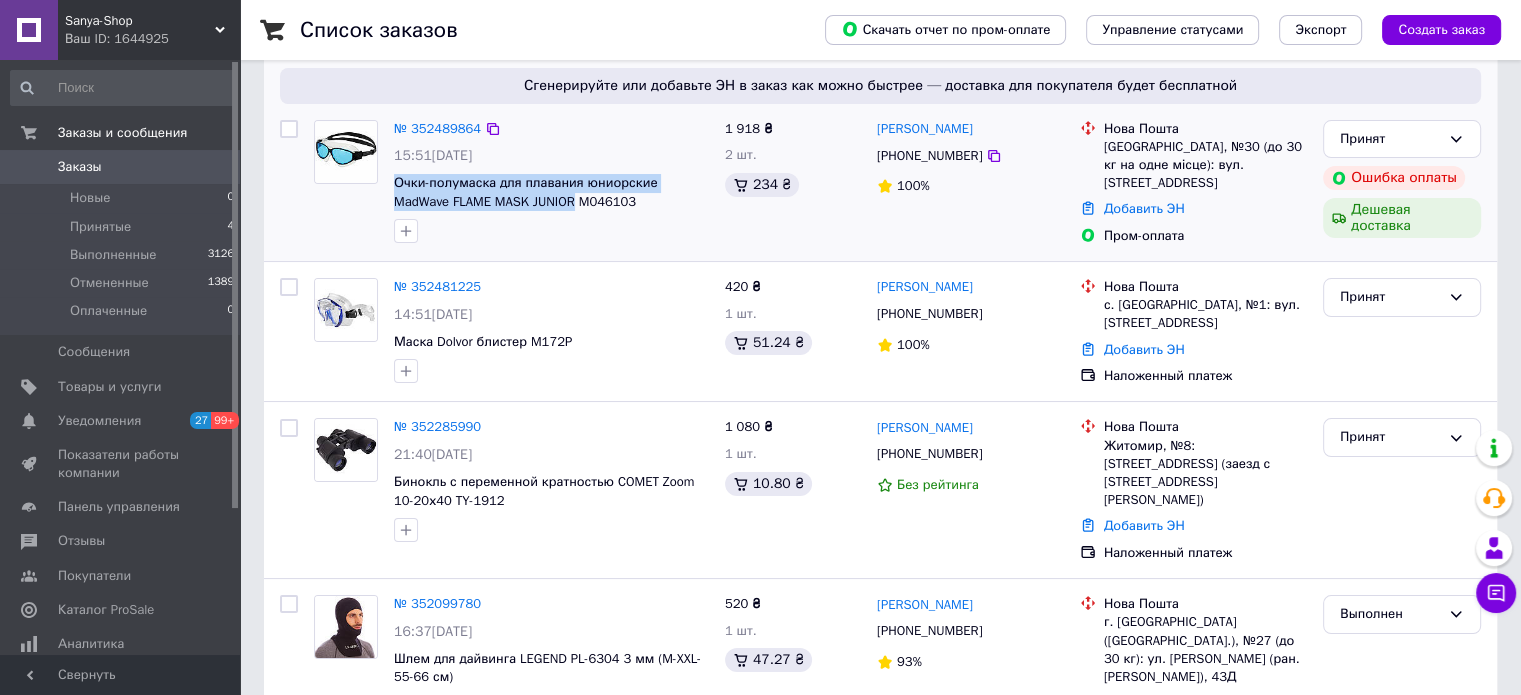 scroll, scrollTop: 200, scrollLeft: 0, axis: vertical 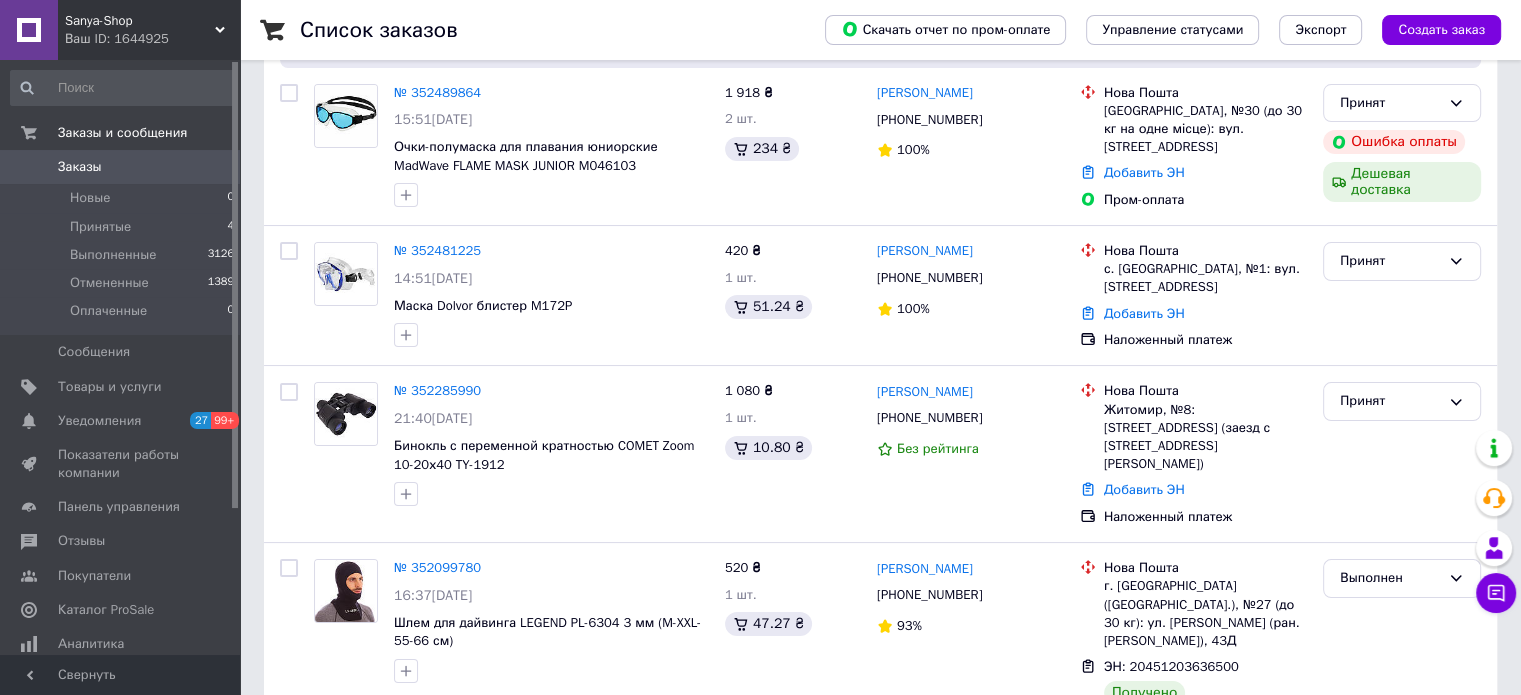 click on "Sanya-Shop Ваш ID: 1644925" at bounding box center (149, 30) 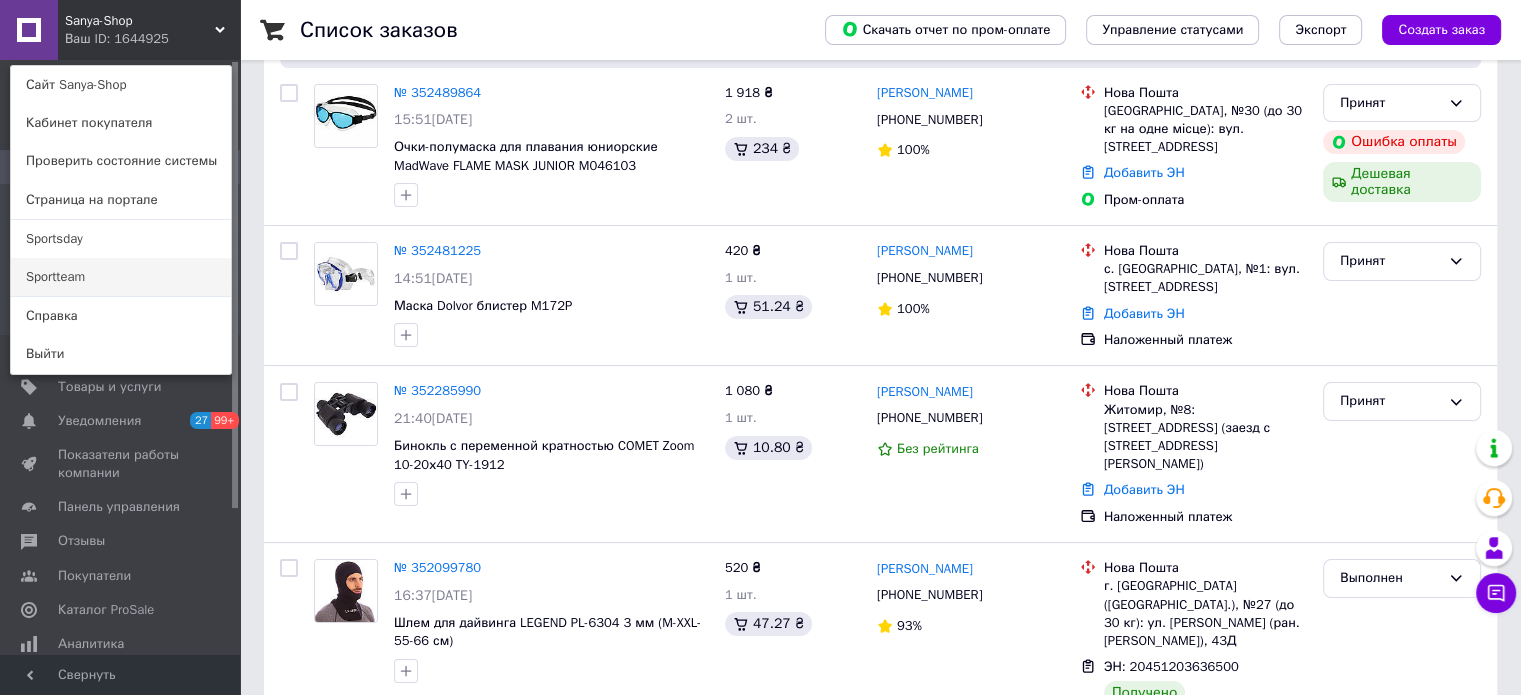 click on "Sportteam" at bounding box center [121, 277] 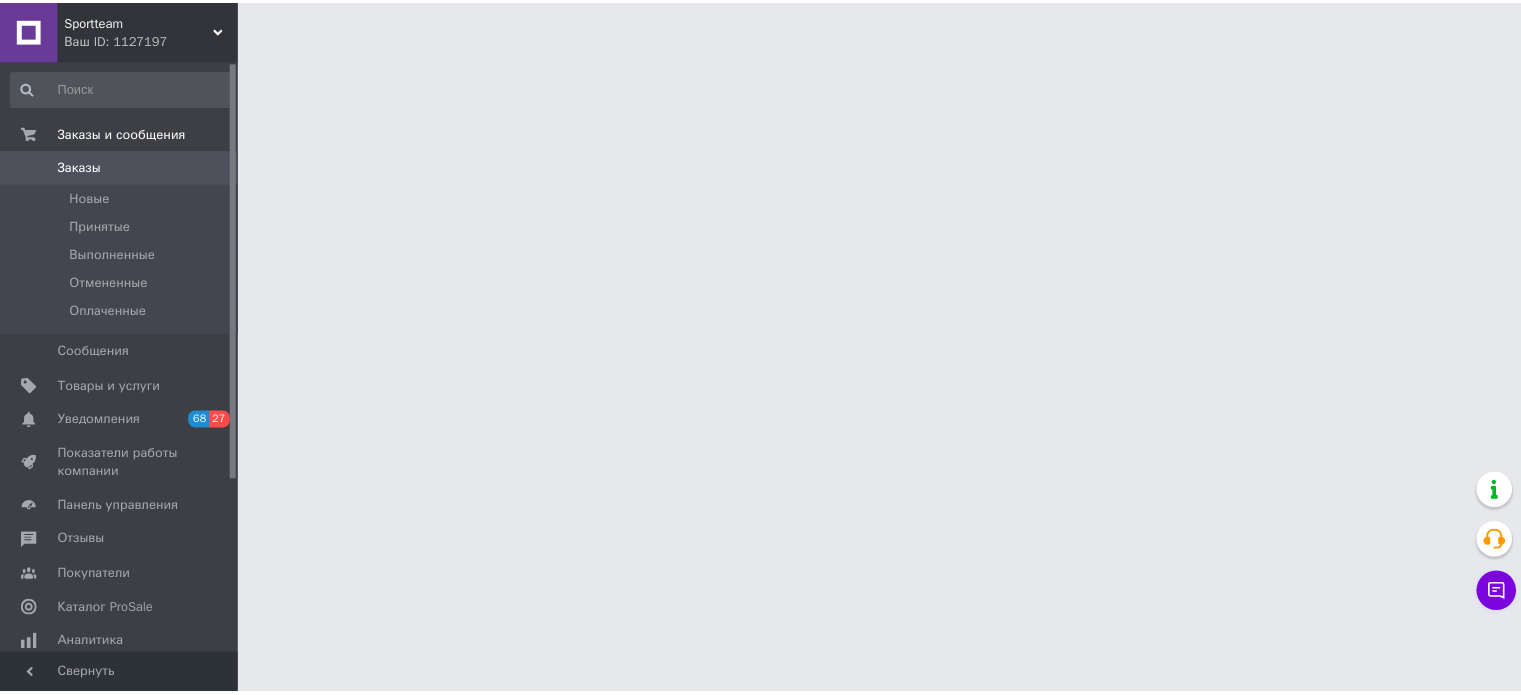 scroll, scrollTop: 0, scrollLeft: 0, axis: both 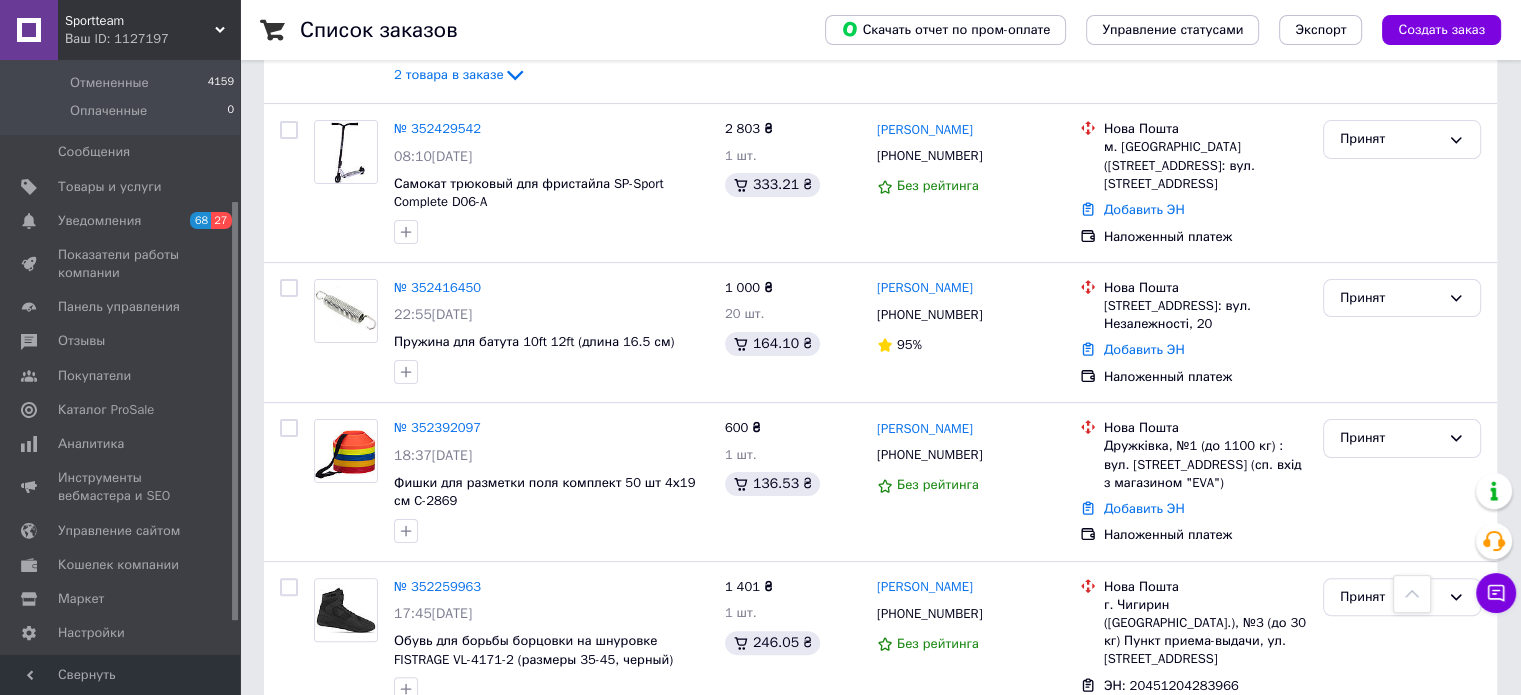 copy on "[PERSON_NAME]" 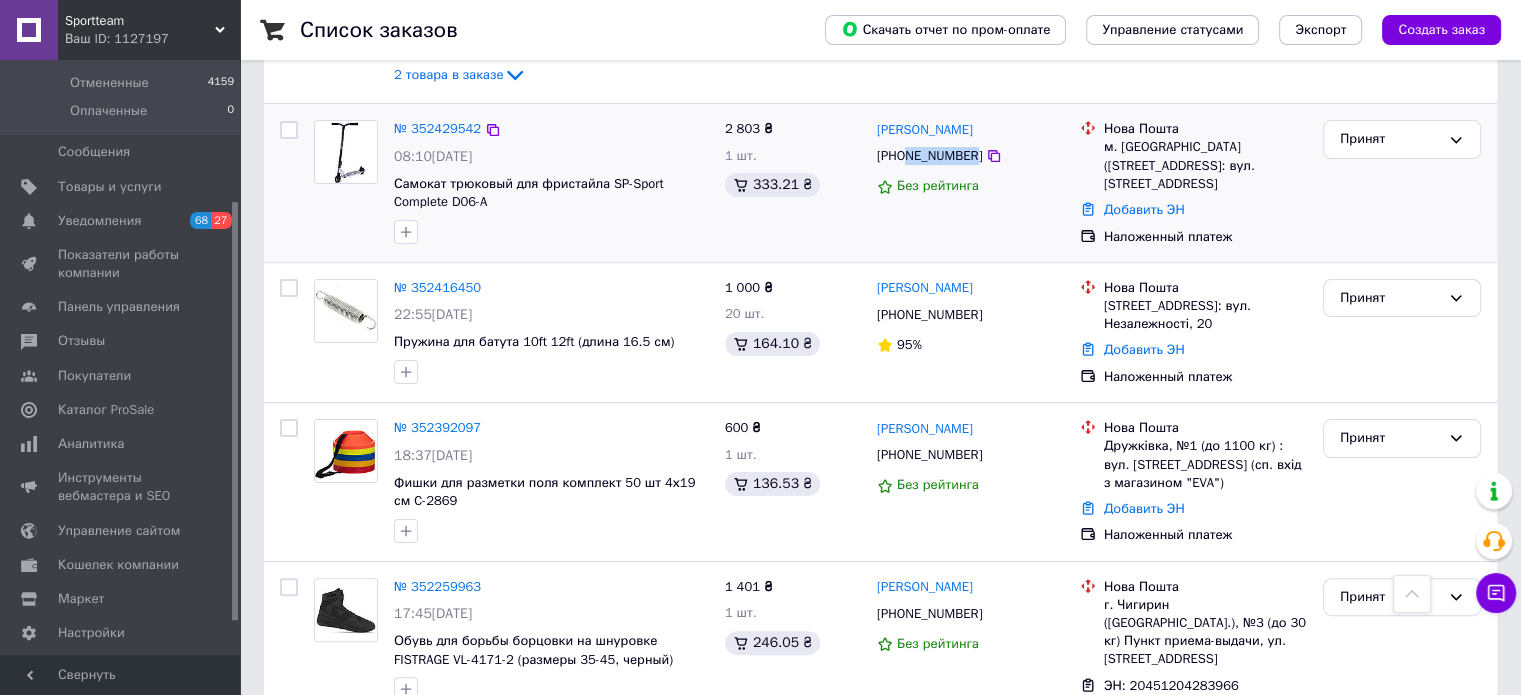 drag, startPoint x: 969, startPoint y: 158, endPoint x: 908, endPoint y: 158, distance: 61 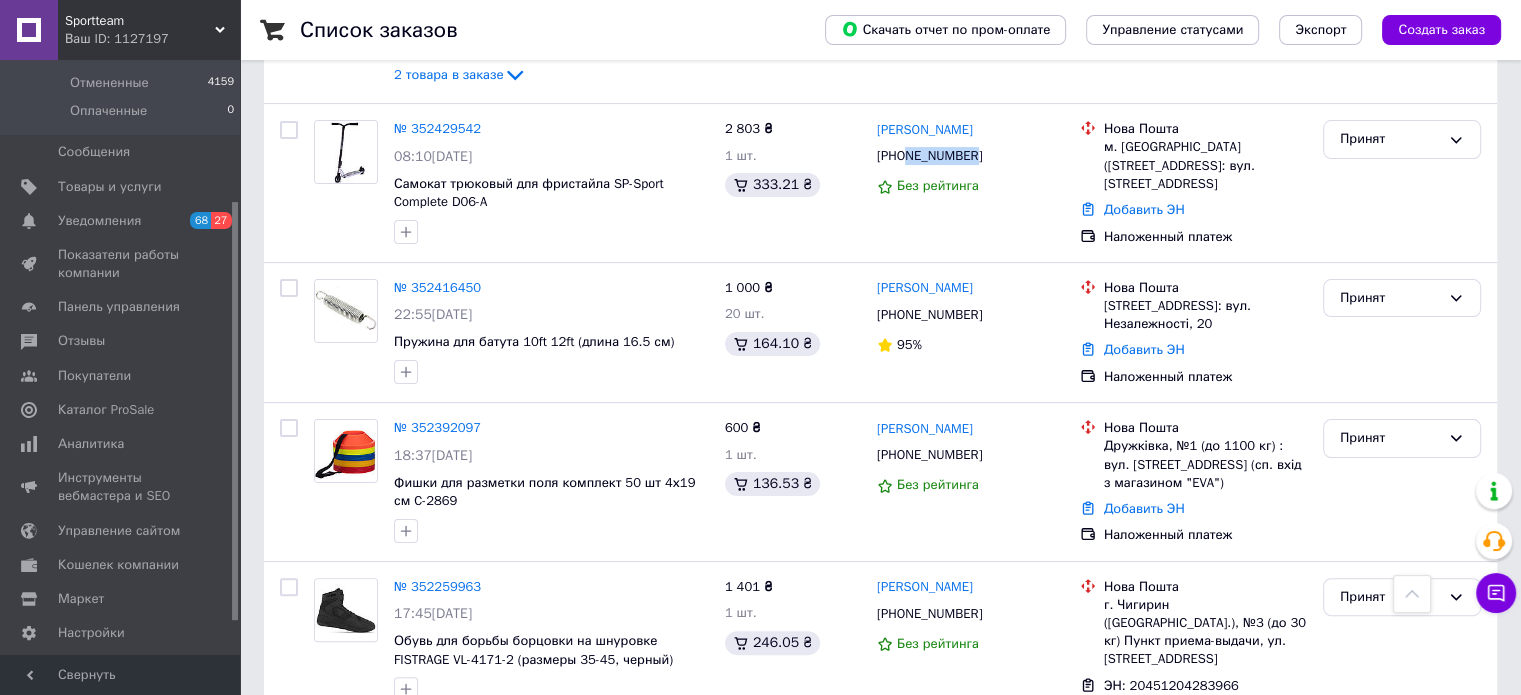 copy on "638228892" 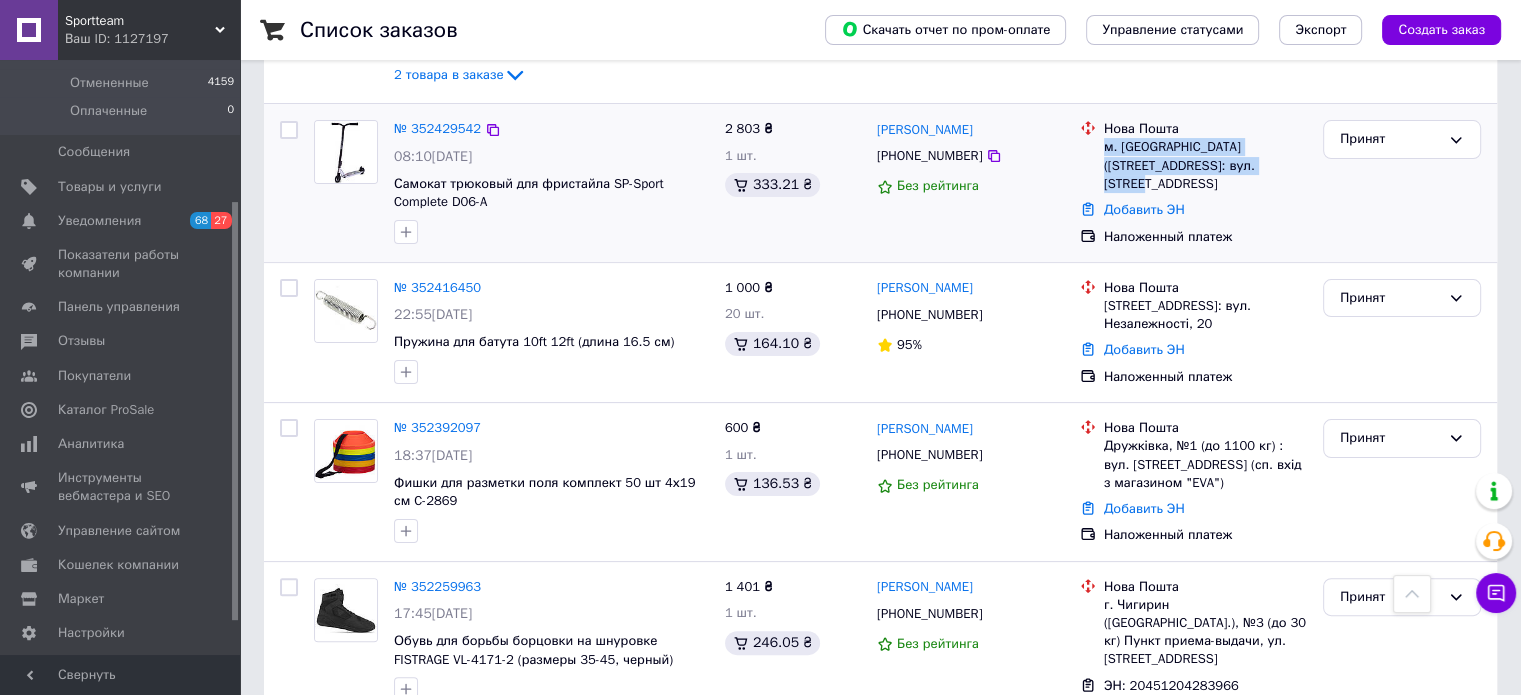 drag, startPoint x: 1106, startPoint y: 147, endPoint x: 1249, endPoint y: 169, distance: 144.6824 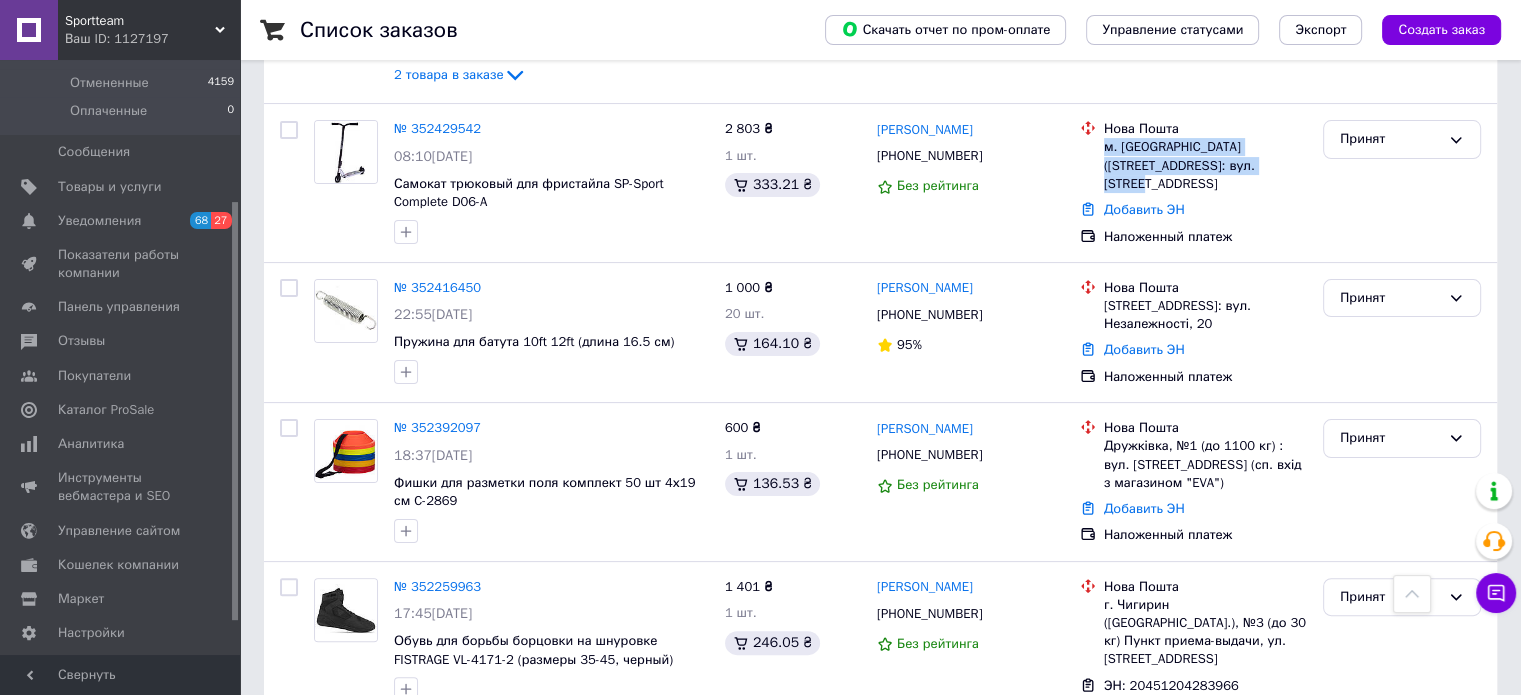 copy on "м. Козятин (Вінницька обл., Хмільницький р-н.), №1:" 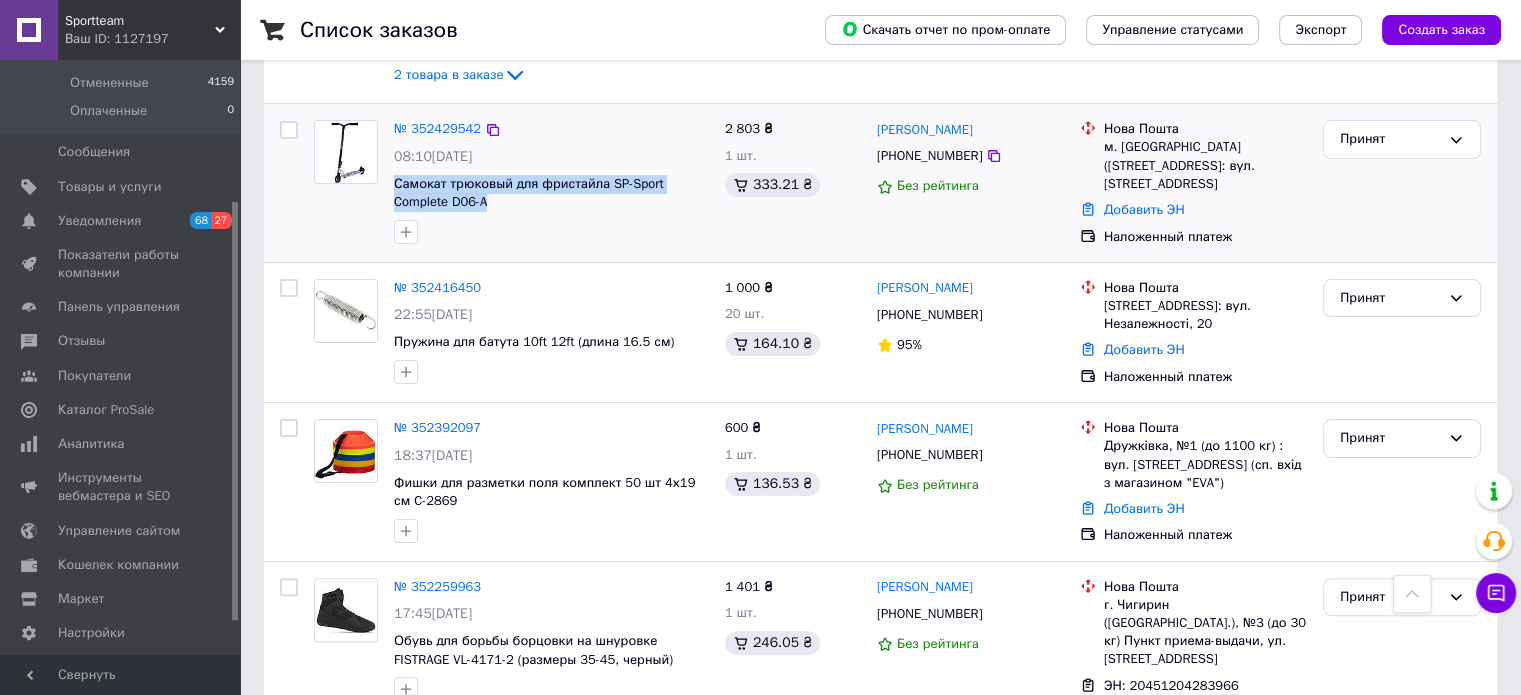 drag, startPoint x: 386, startPoint y: 180, endPoint x: 495, endPoint y: 203, distance: 111.40018 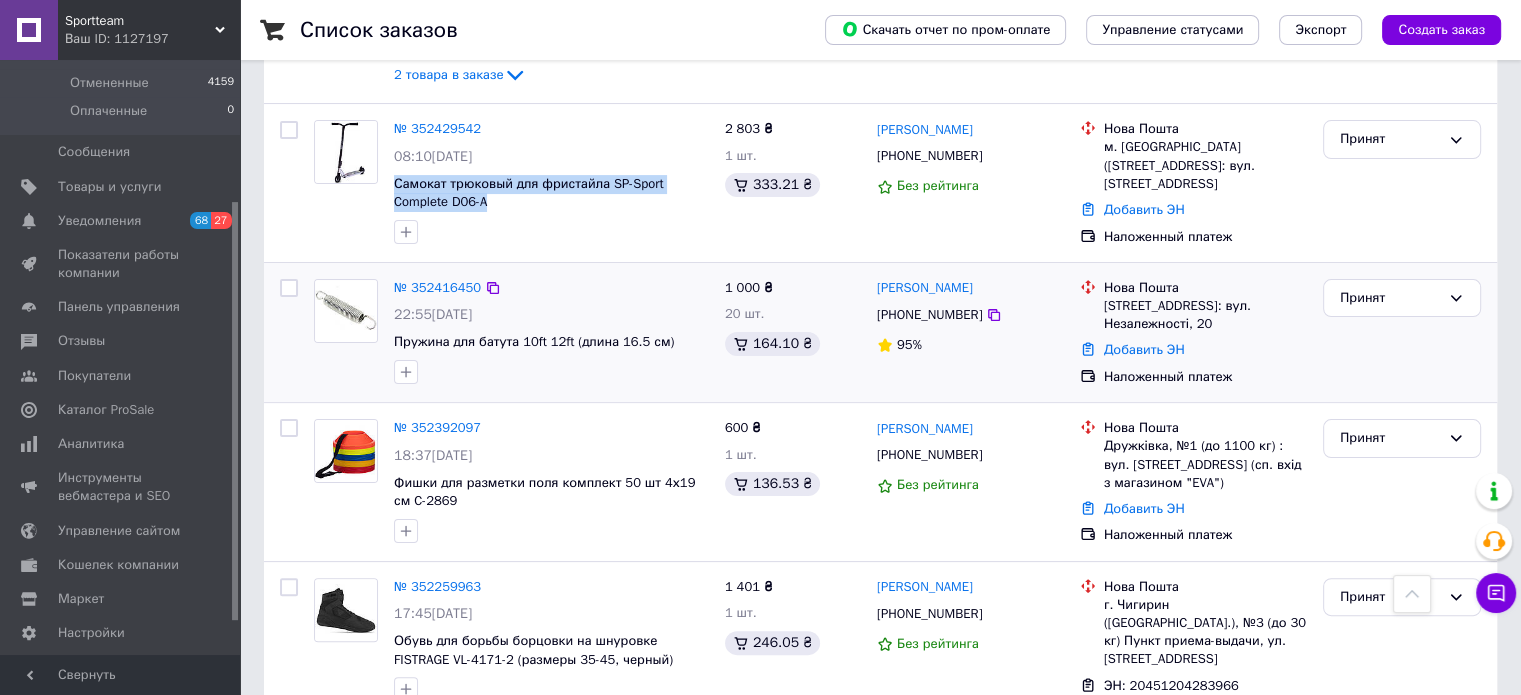 copy on "Самокат трюковый для фристайла SP-Sport Complete D06-A" 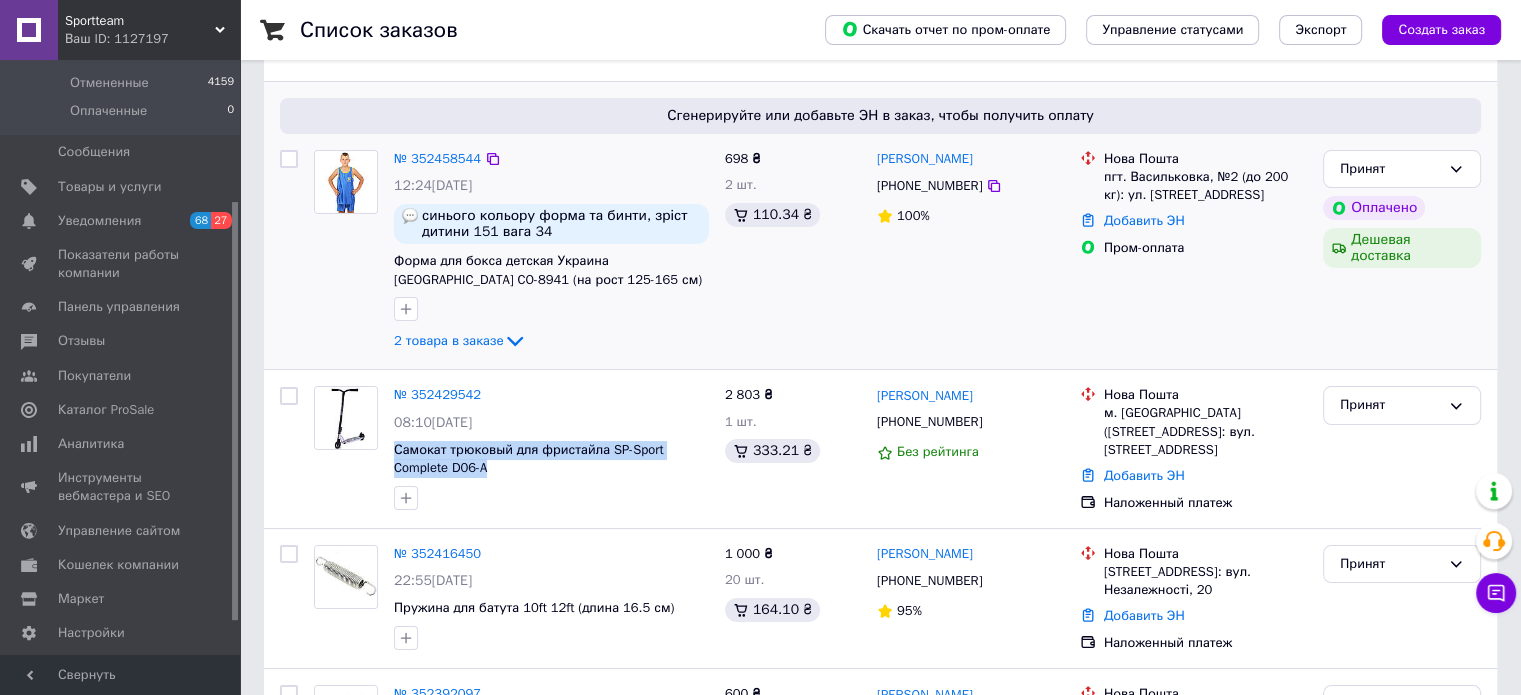 scroll, scrollTop: 100, scrollLeft: 0, axis: vertical 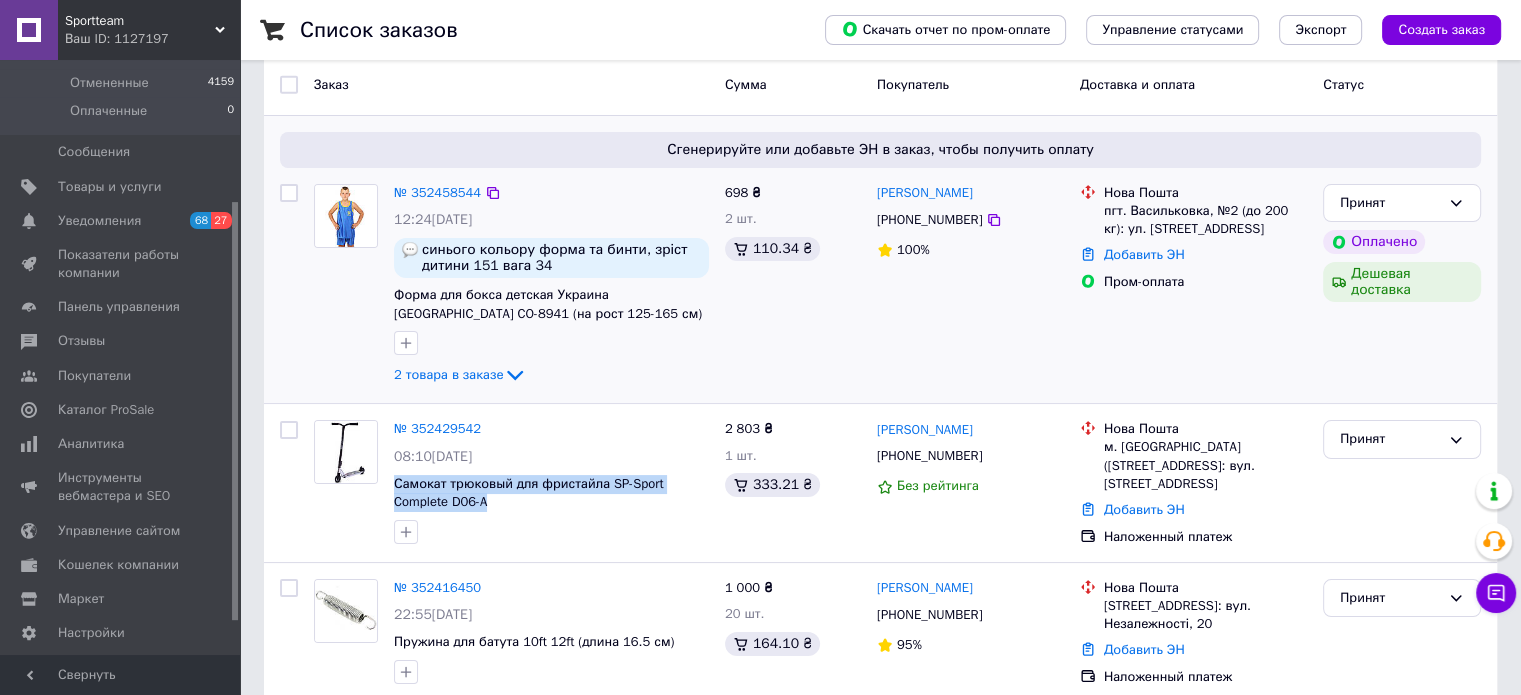 drag, startPoint x: 971, startPoint y: 192, endPoint x: 874, endPoint y: 187, distance: 97.128784 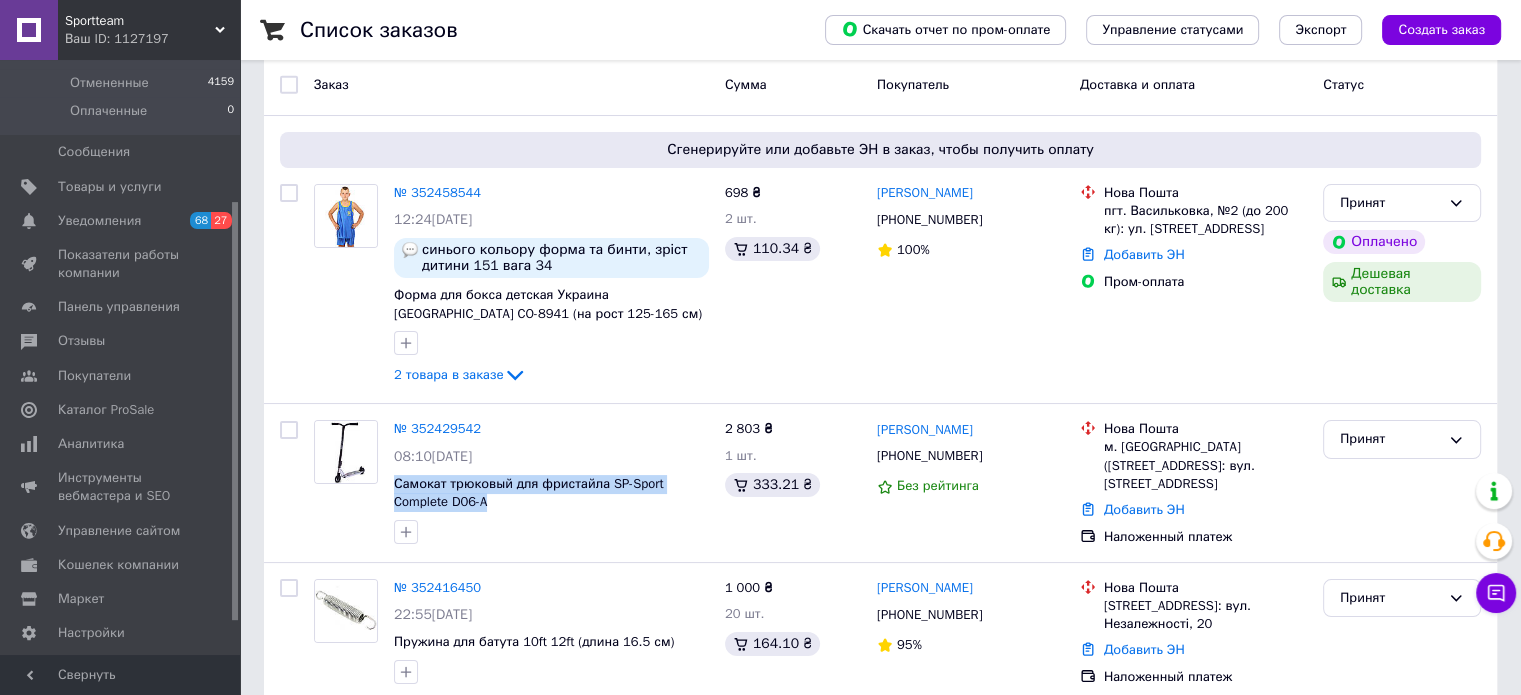 copy on "Вікторія Царко" 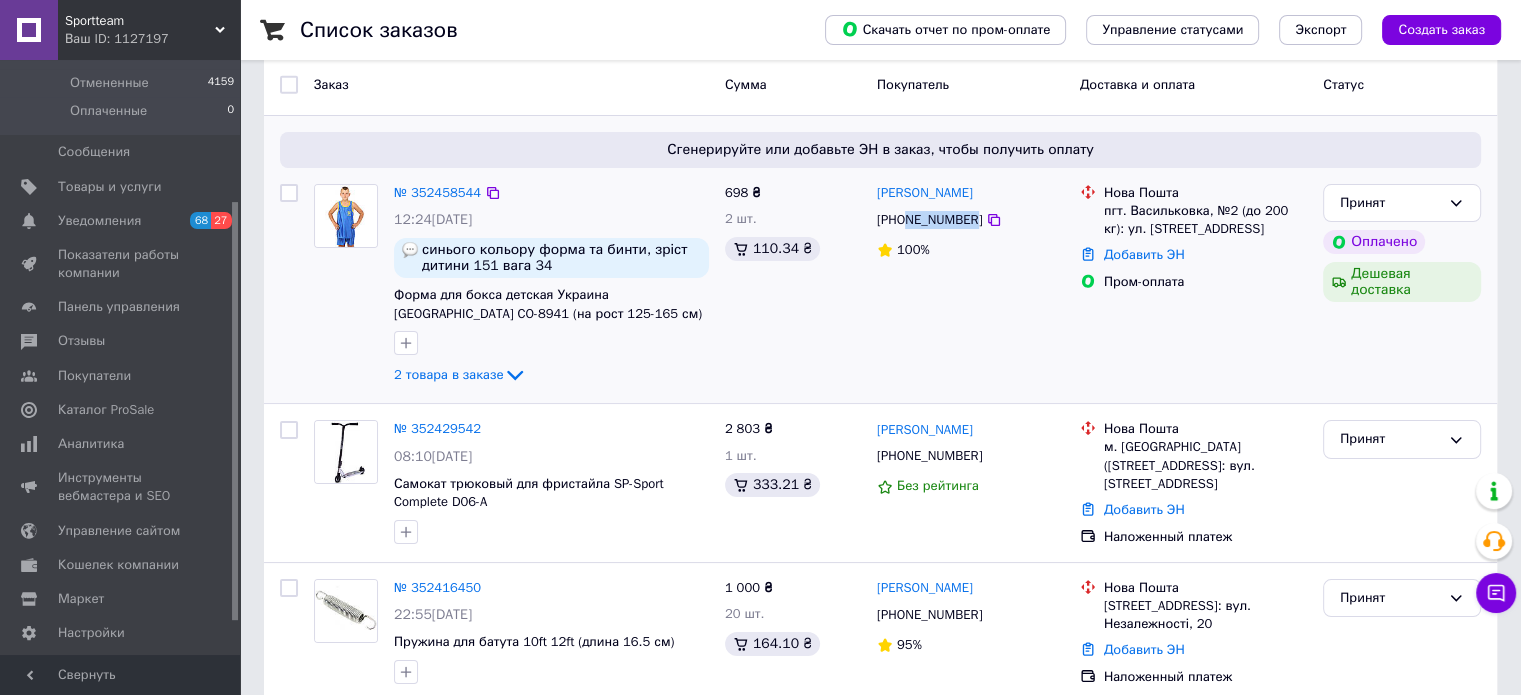 drag, startPoint x: 968, startPoint y: 221, endPoint x: 904, endPoint y: 222, distance: 64.00781 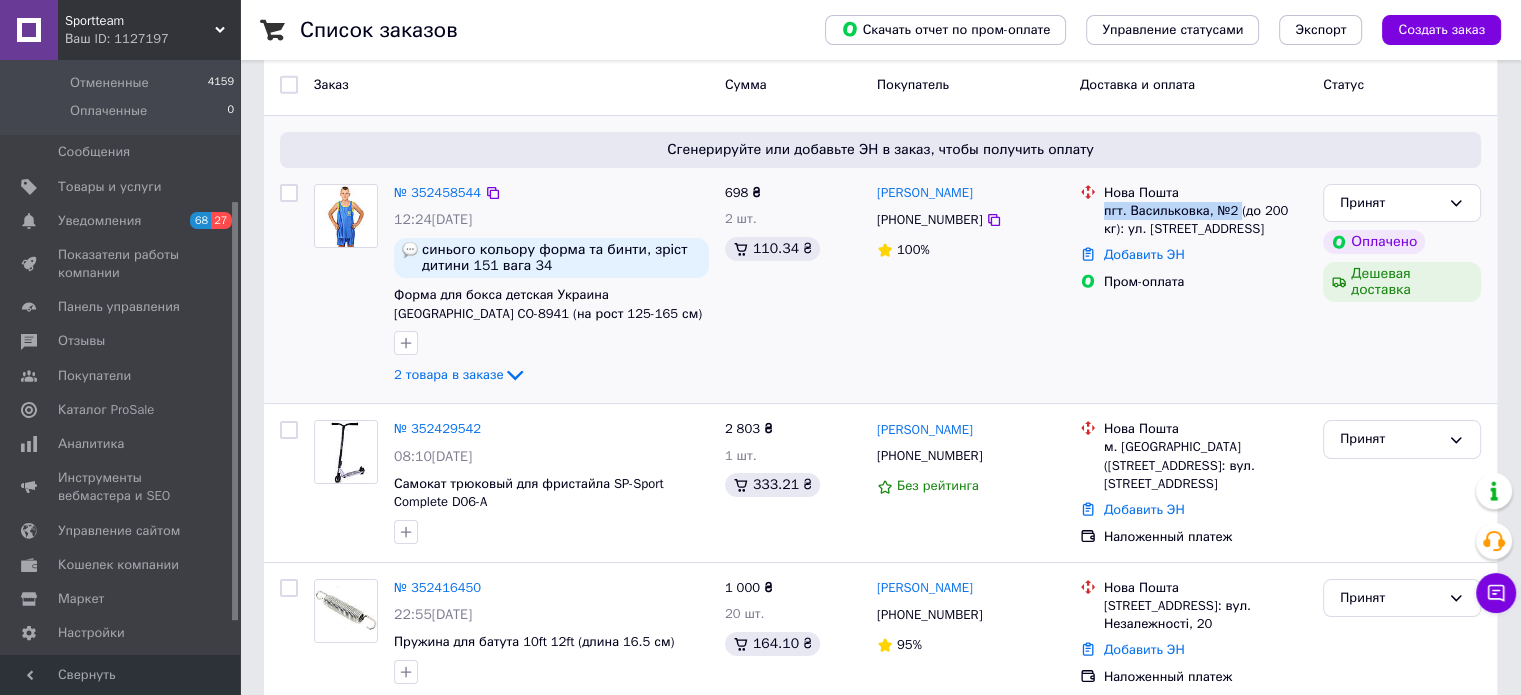 drag, startPoint x: 1104, startPoint y: 210, endPoint x: 1234, endPoint y: 203, distance: 130.18832 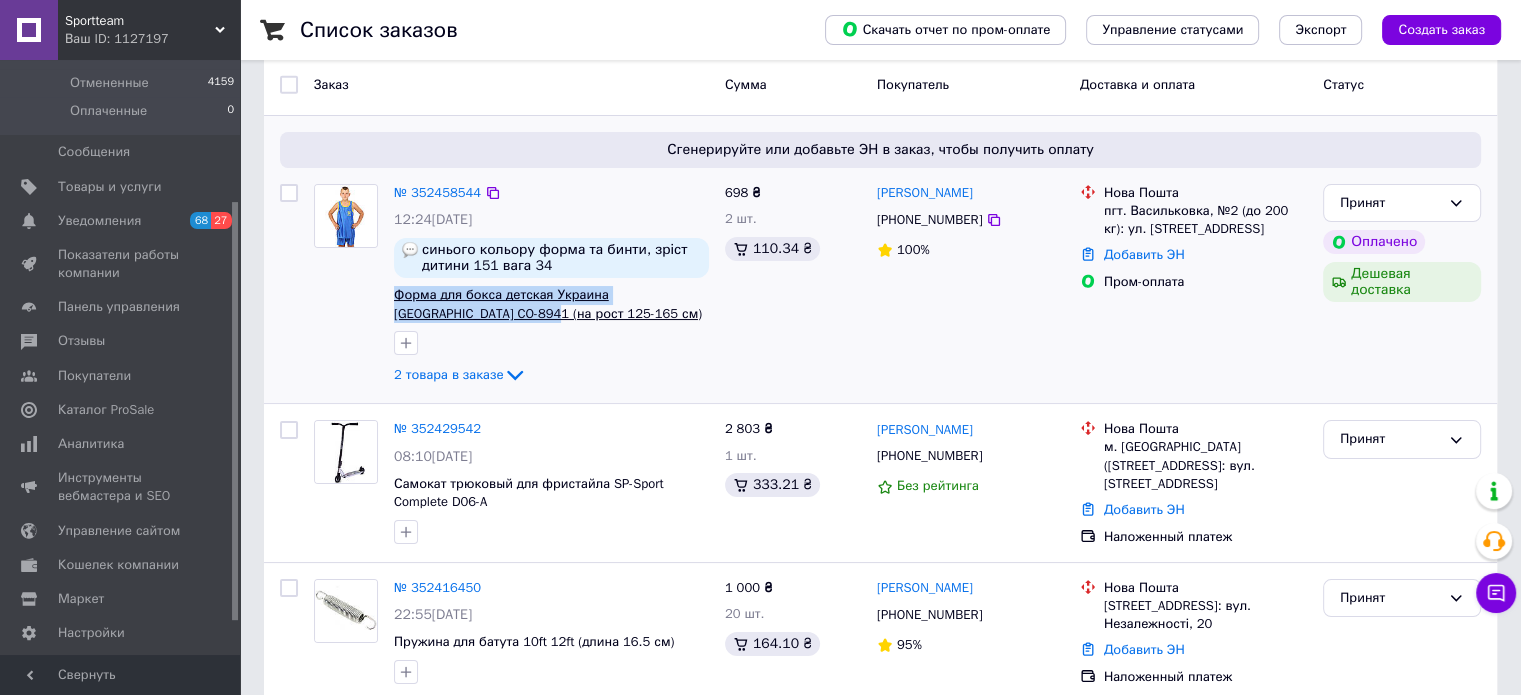 drag, startPoint x: 388, startPoint y: 297, endPoint x: 443, endPoint y: 320, distance: 59.615433 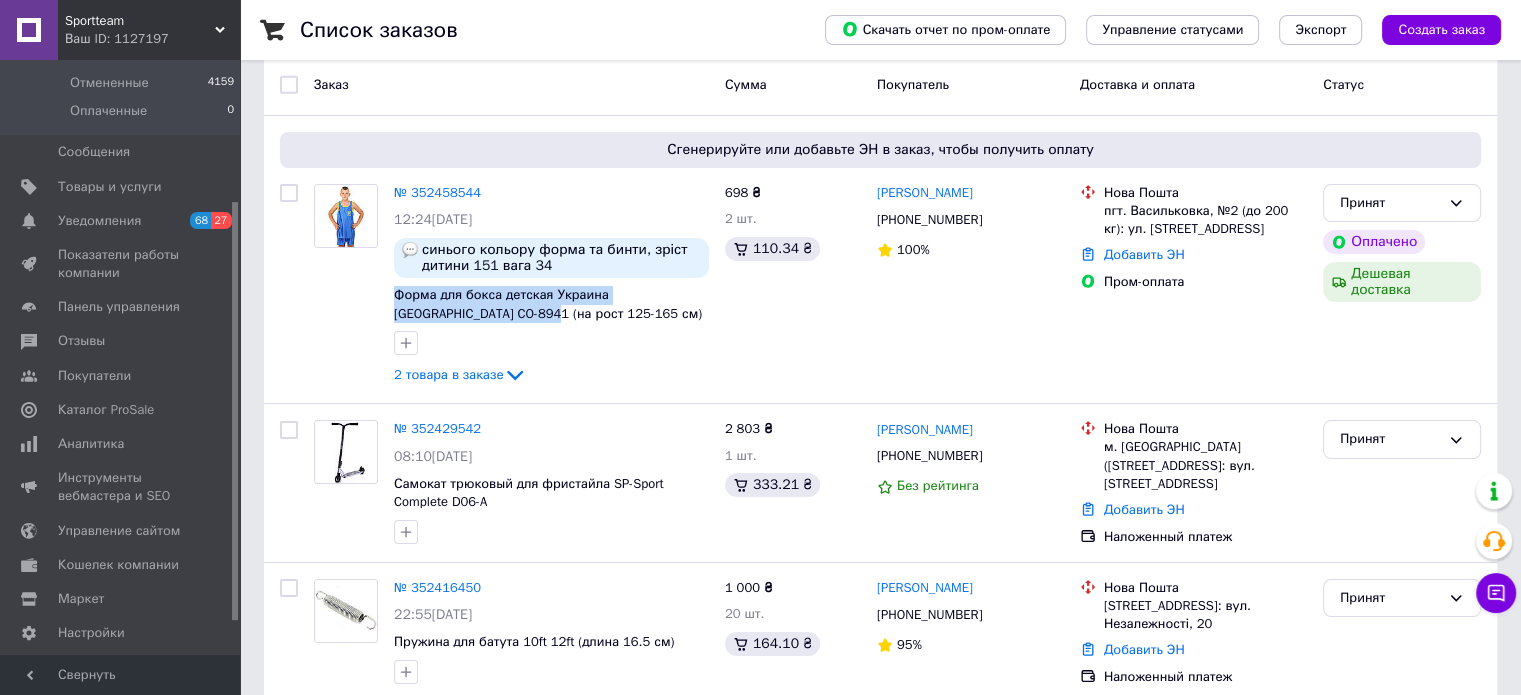 copy on "Форма для бокса детская Украина UKRAINE CO-8941 (на рост" 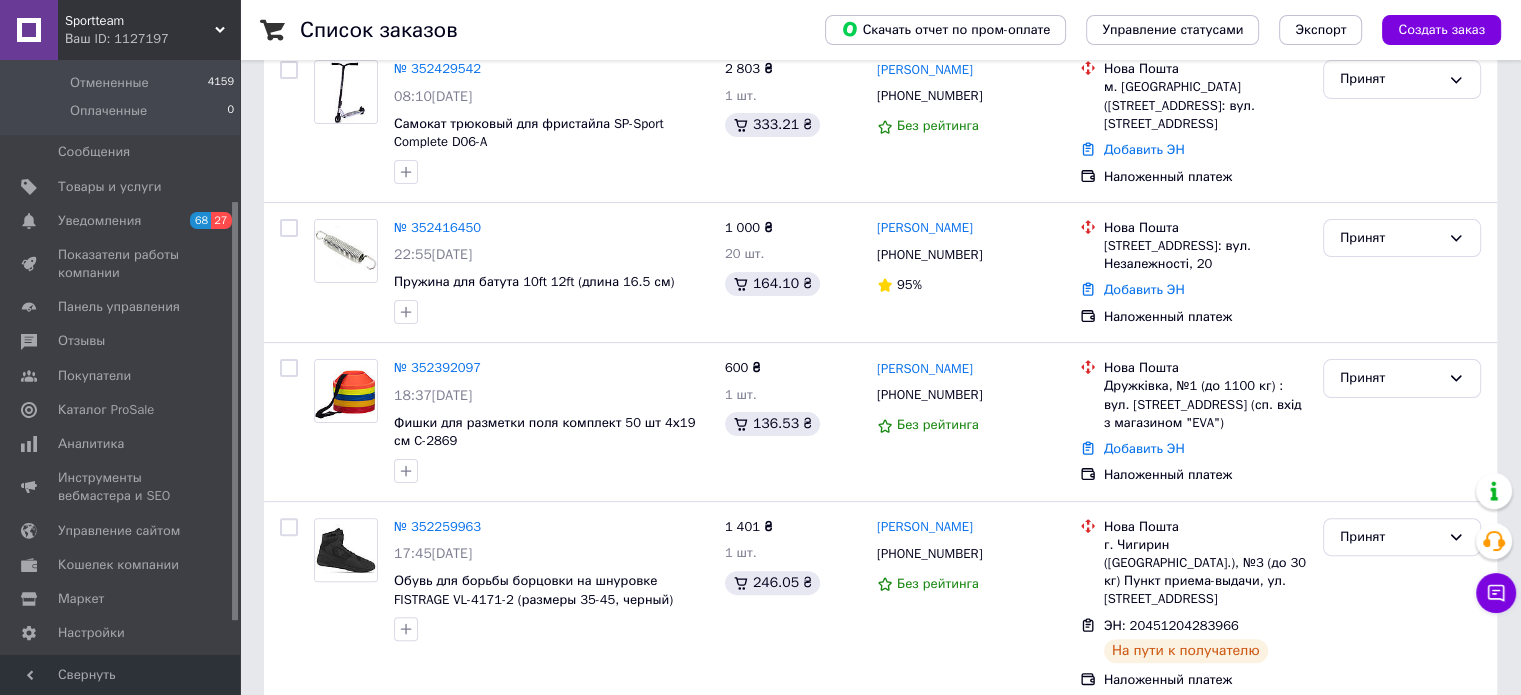 scroll, scrollTop: 600, scrollLeft: 0, axis: vertical 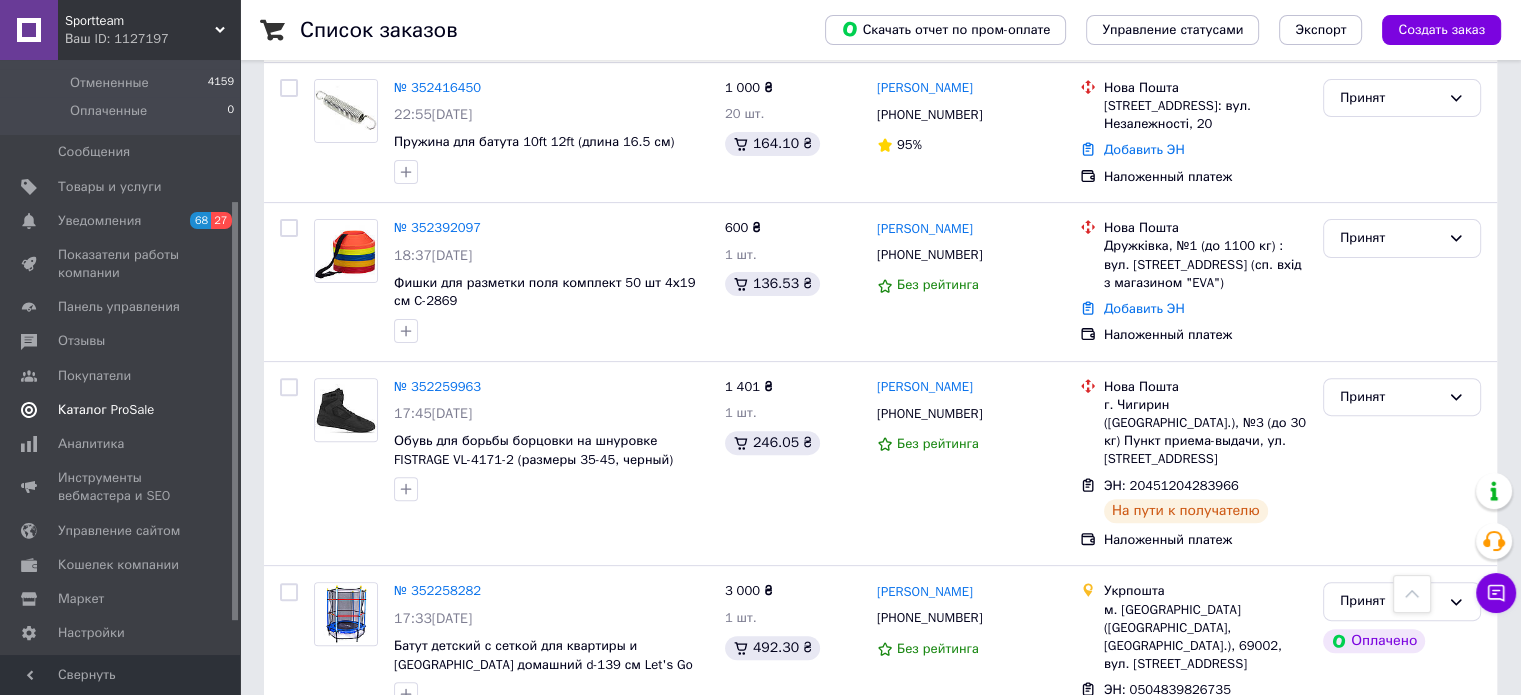 click on "Каталог ProSale" at bounding box center (121, 410) 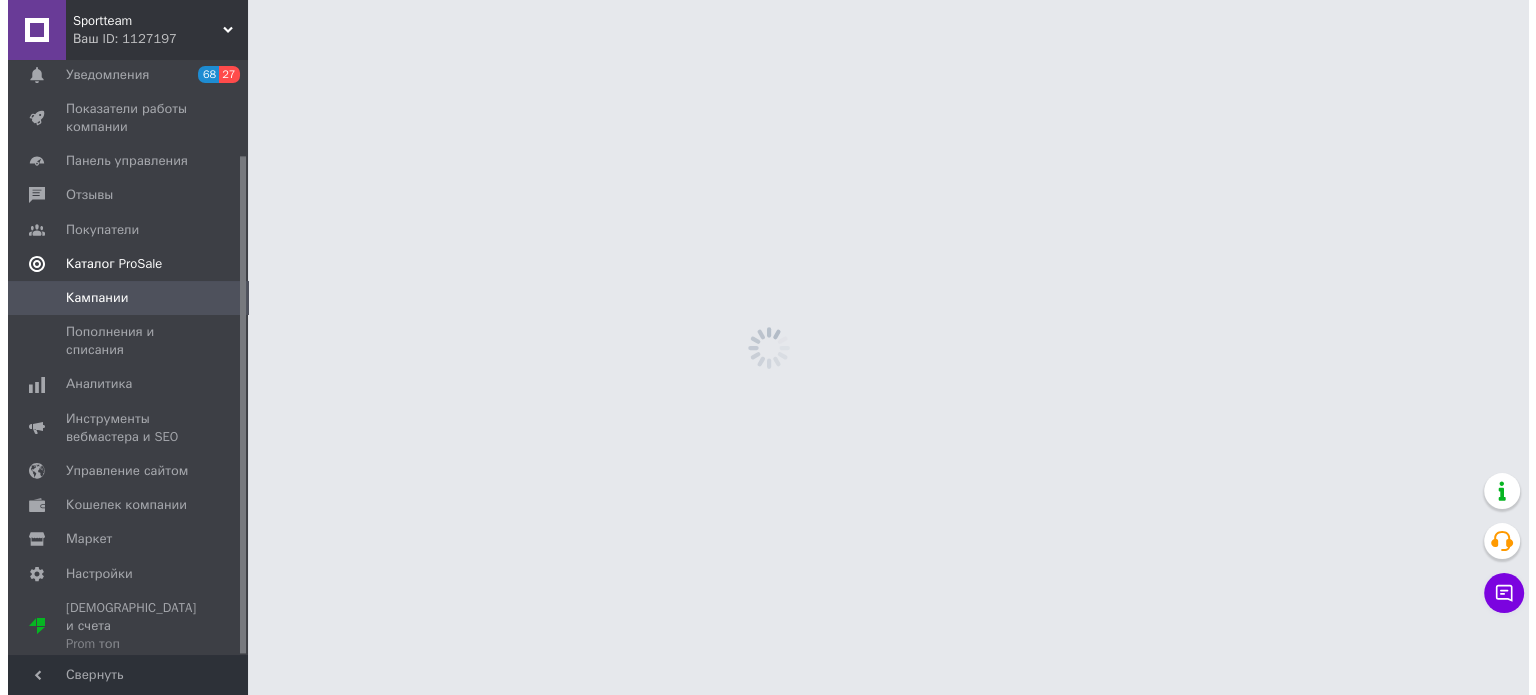 scroll, scrollTop: 0, scrollLeft: 0, axis: both 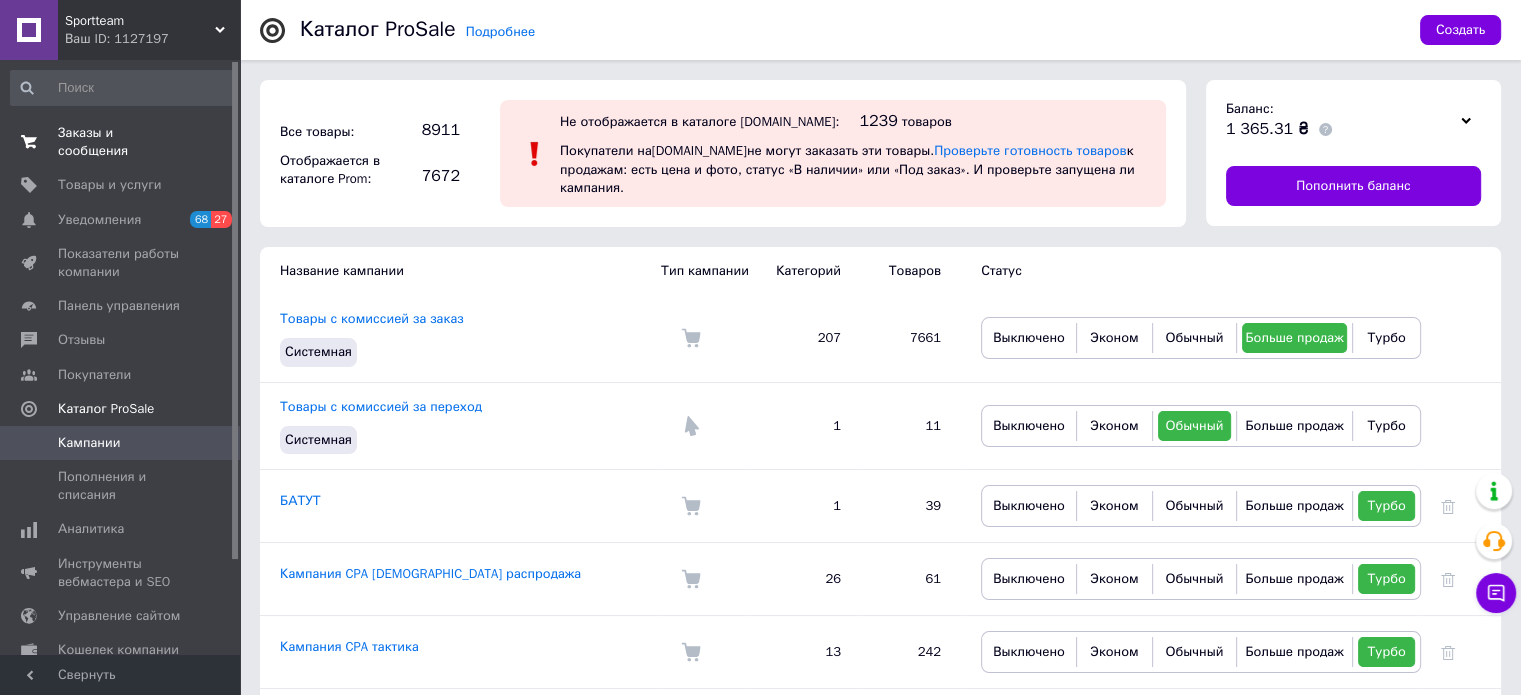 click on "Заказы и сообщения" at bounding box center (121, 142) 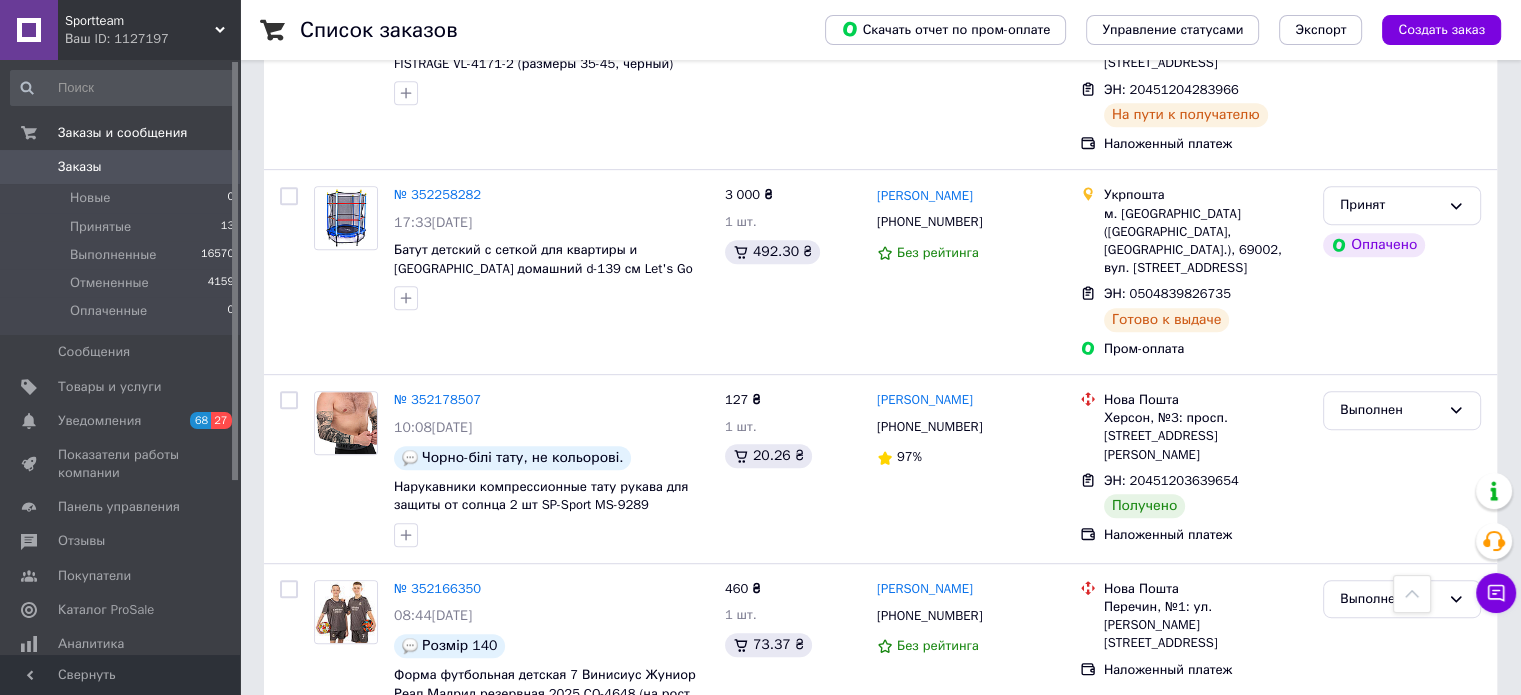 scroll, scrollTop: 1000, scrollLeft: 0, axis: vertical 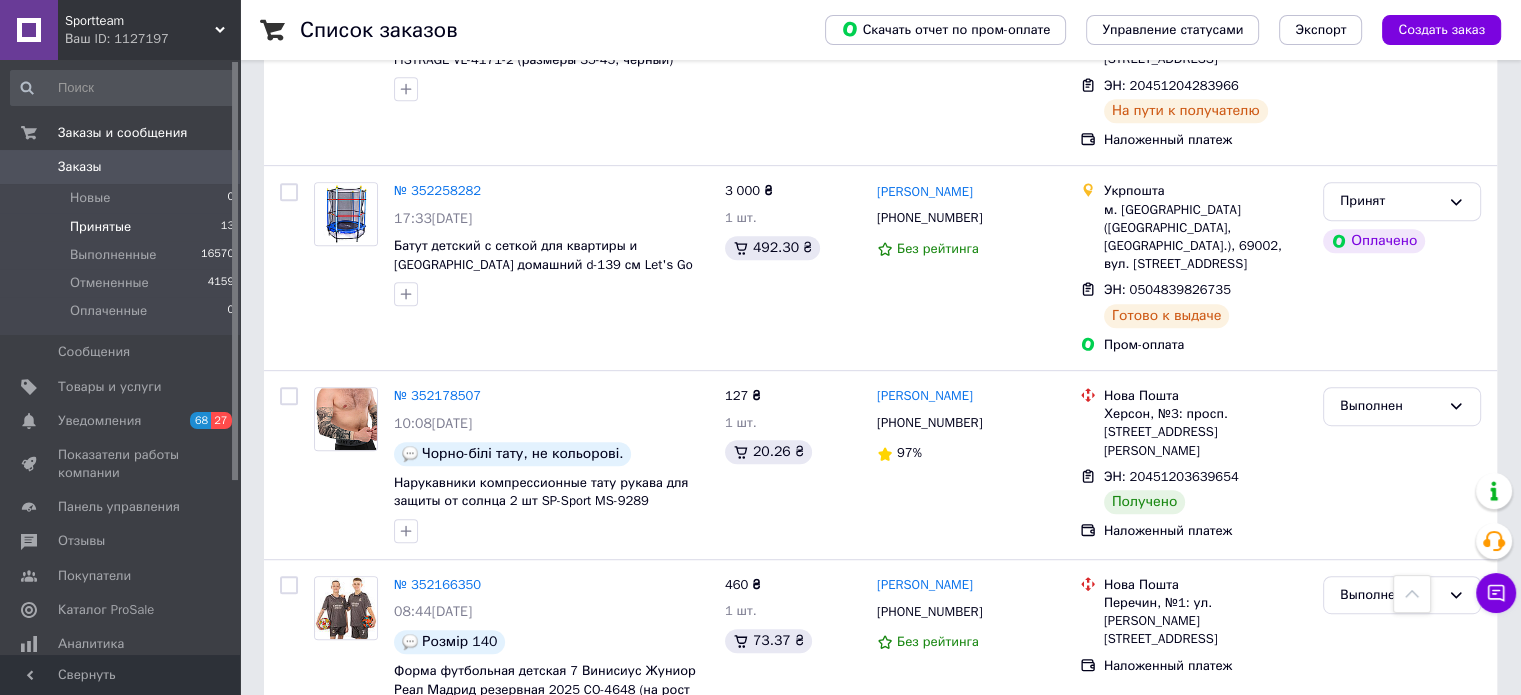 click on "Принятые 13" at bounding box center [123, 227] 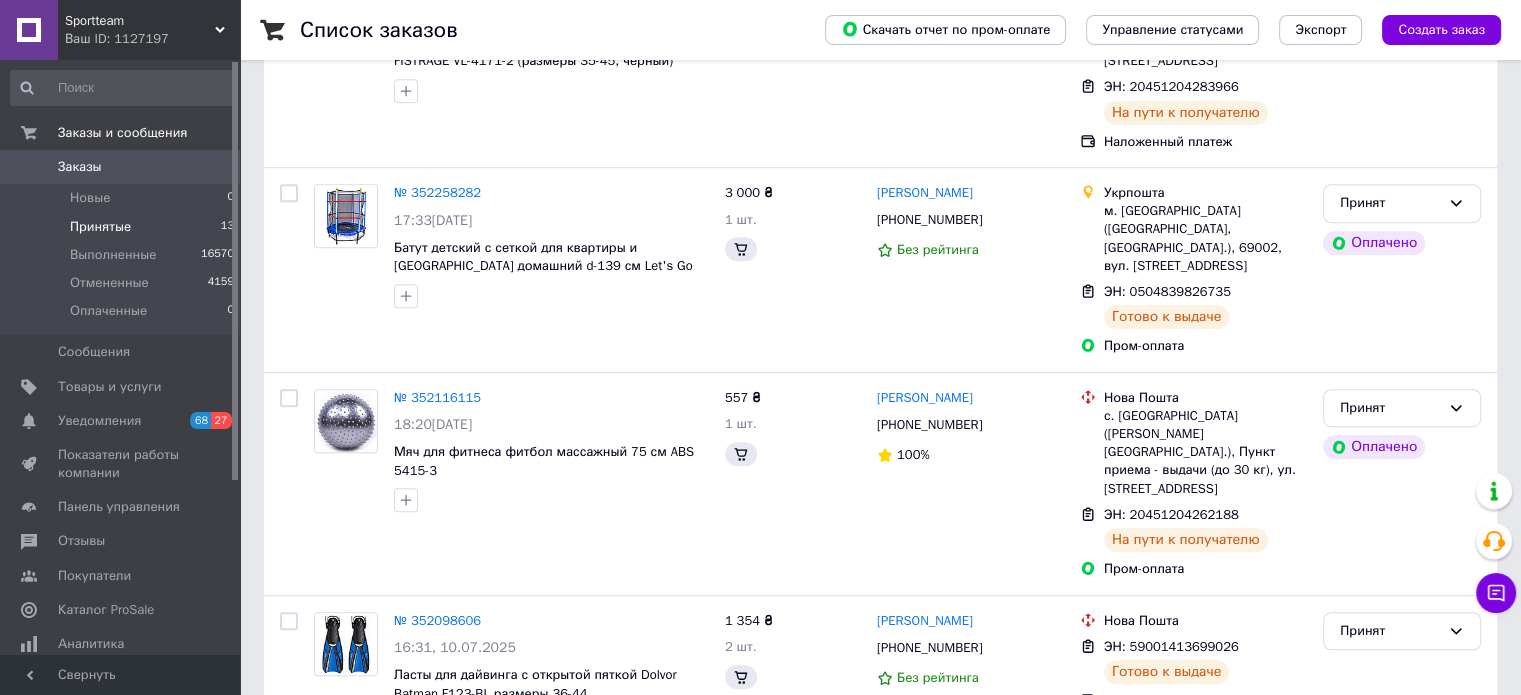 scroll, scrollTop: 0, scrollLeft: 0, axis: both 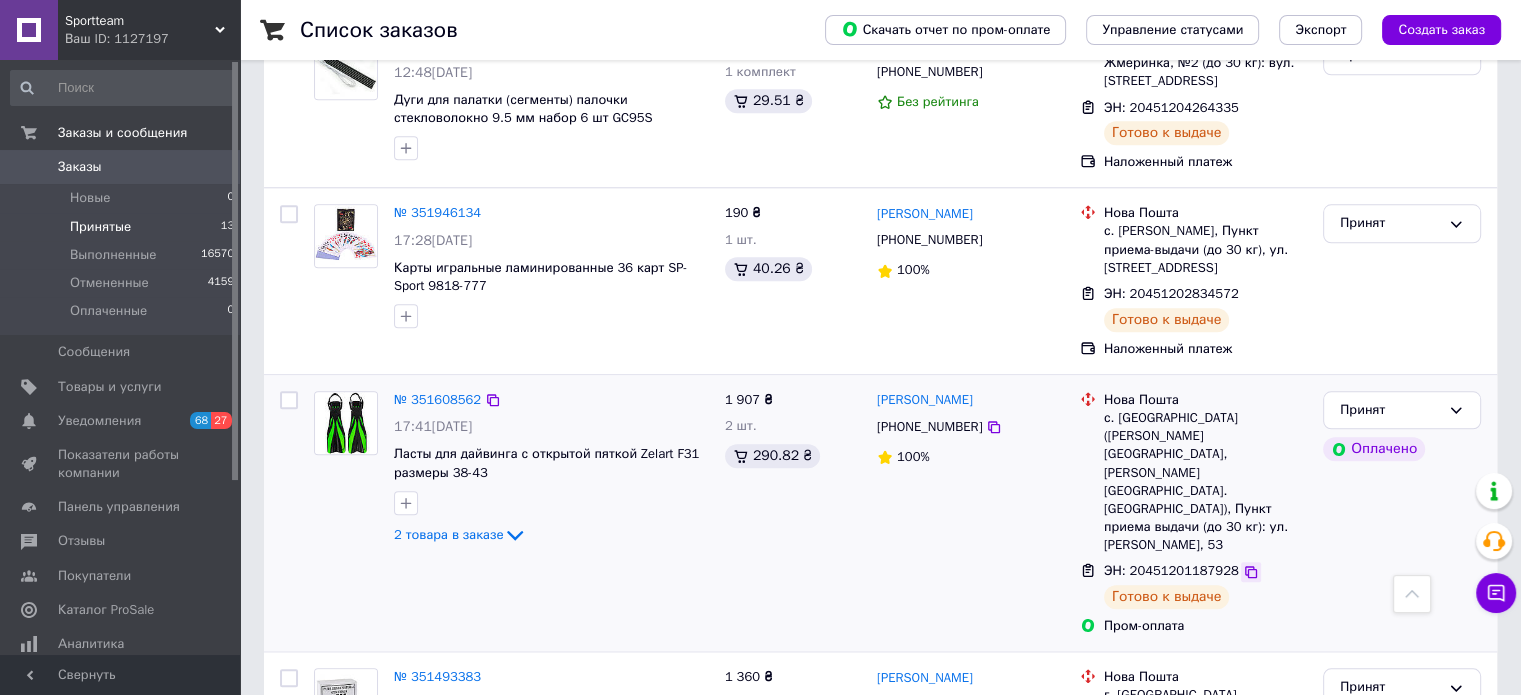 click 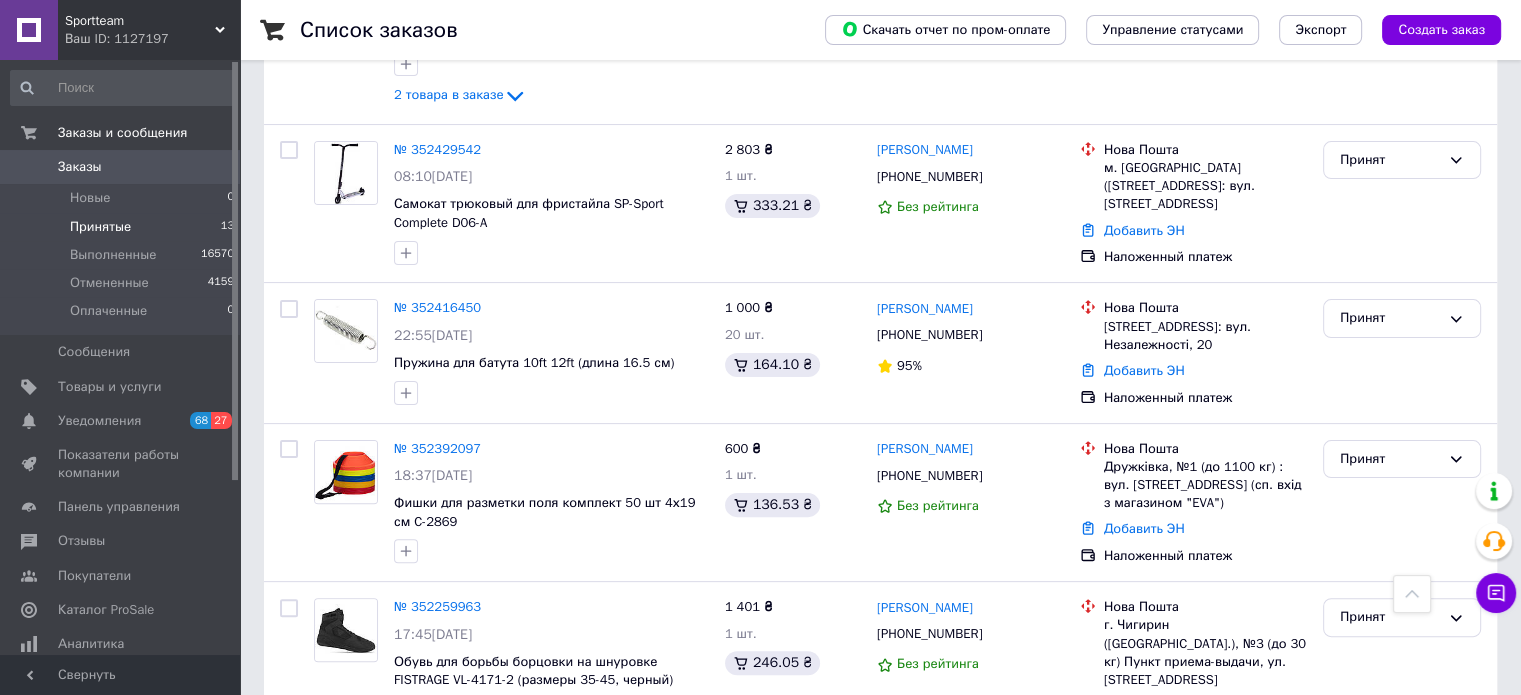 scroll, scrollTop: 439, scrollLeft: 0, axis: vertical 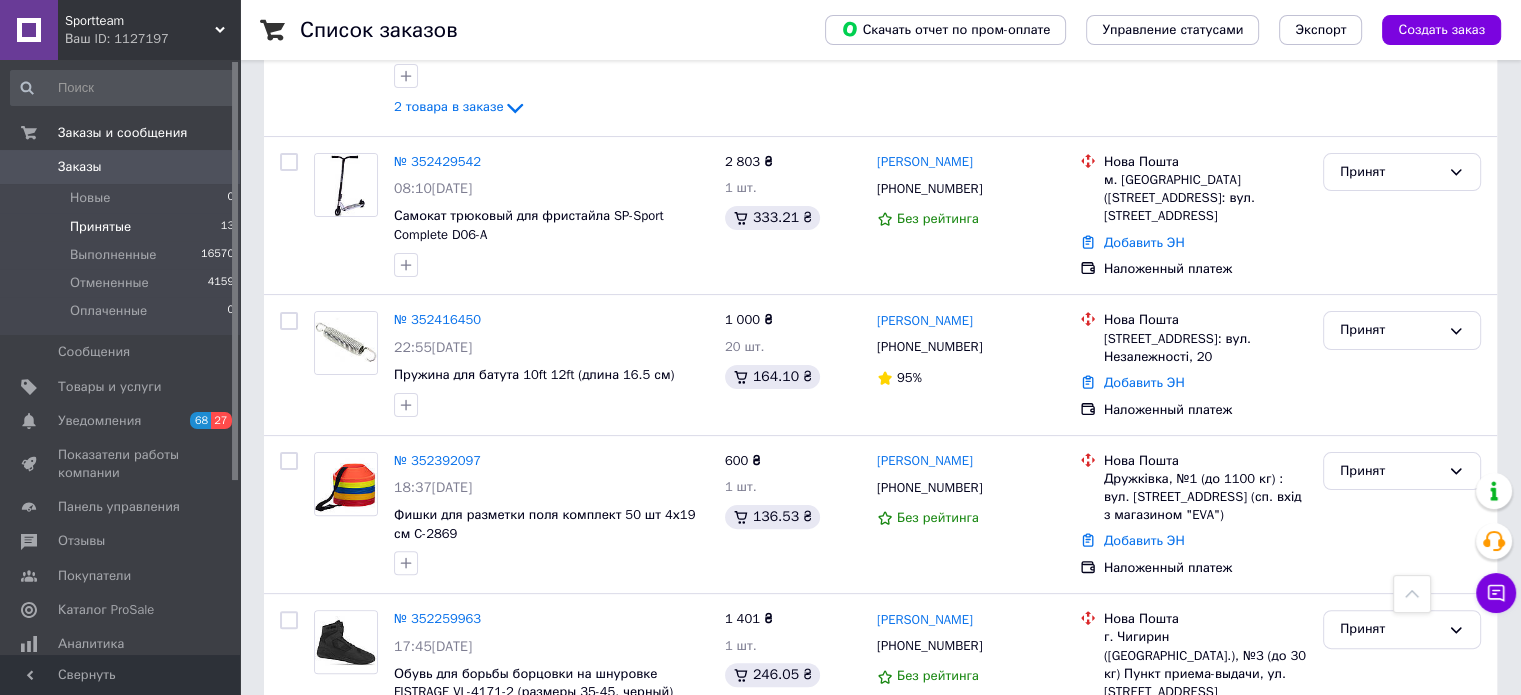 click on "Заказы" at bounding box center [121, 167] 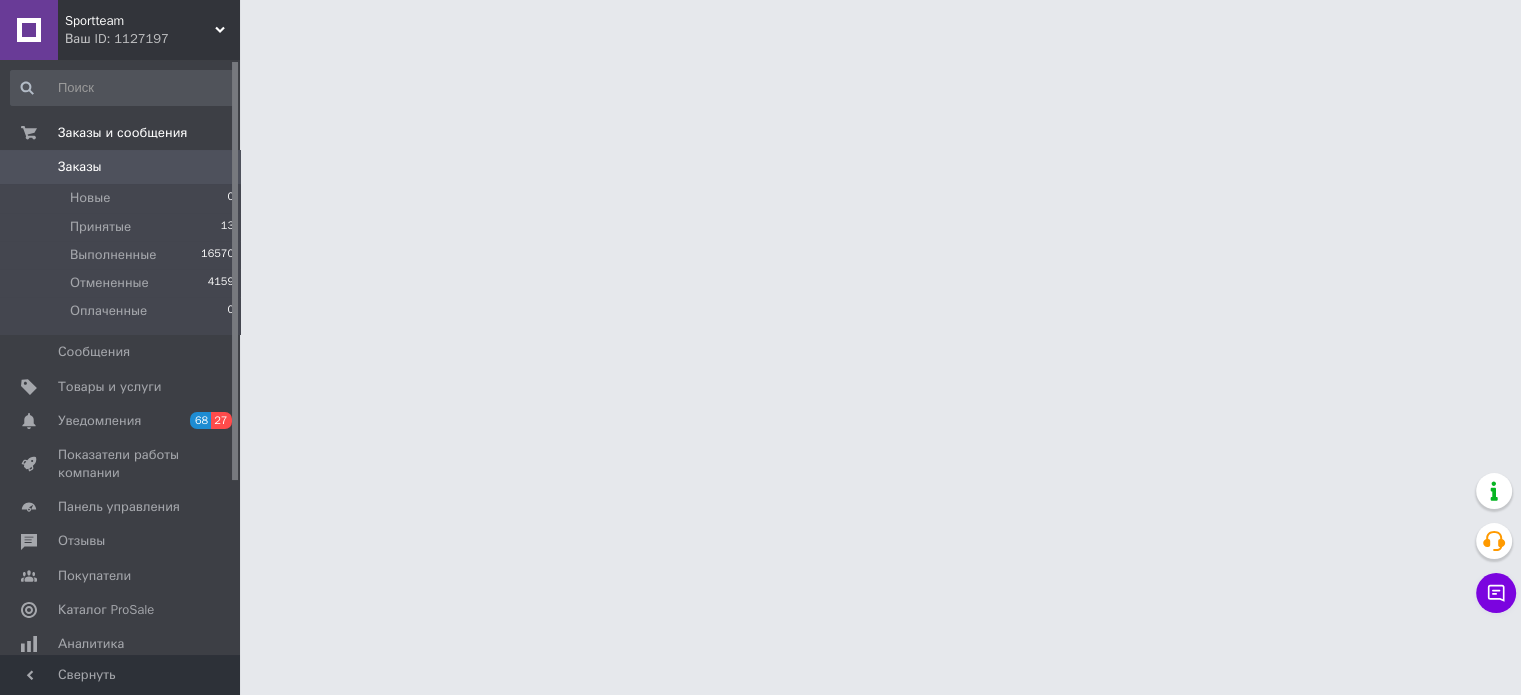 scroll, scrollTop: 0, scrollLeft: 0, axis: both 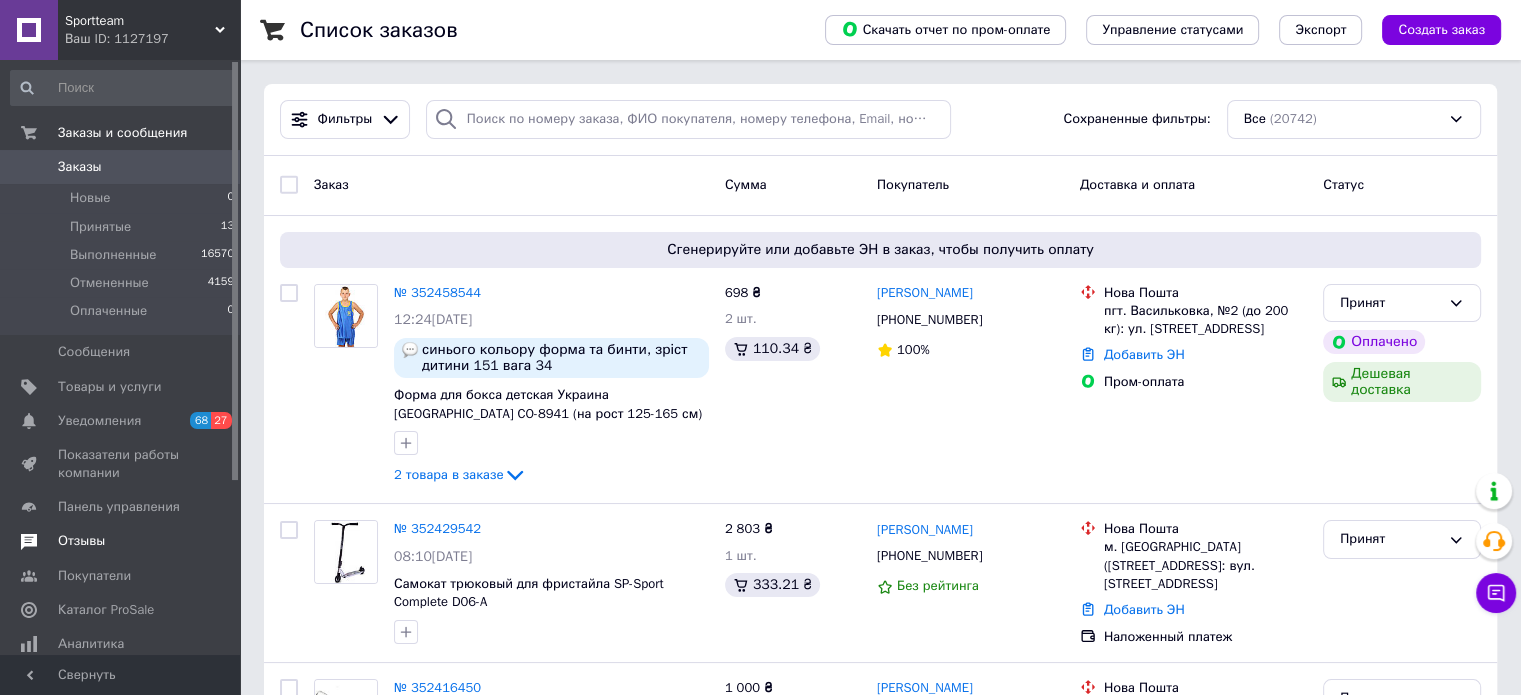 click on "Отзывы" at bounding box center [121, 541] 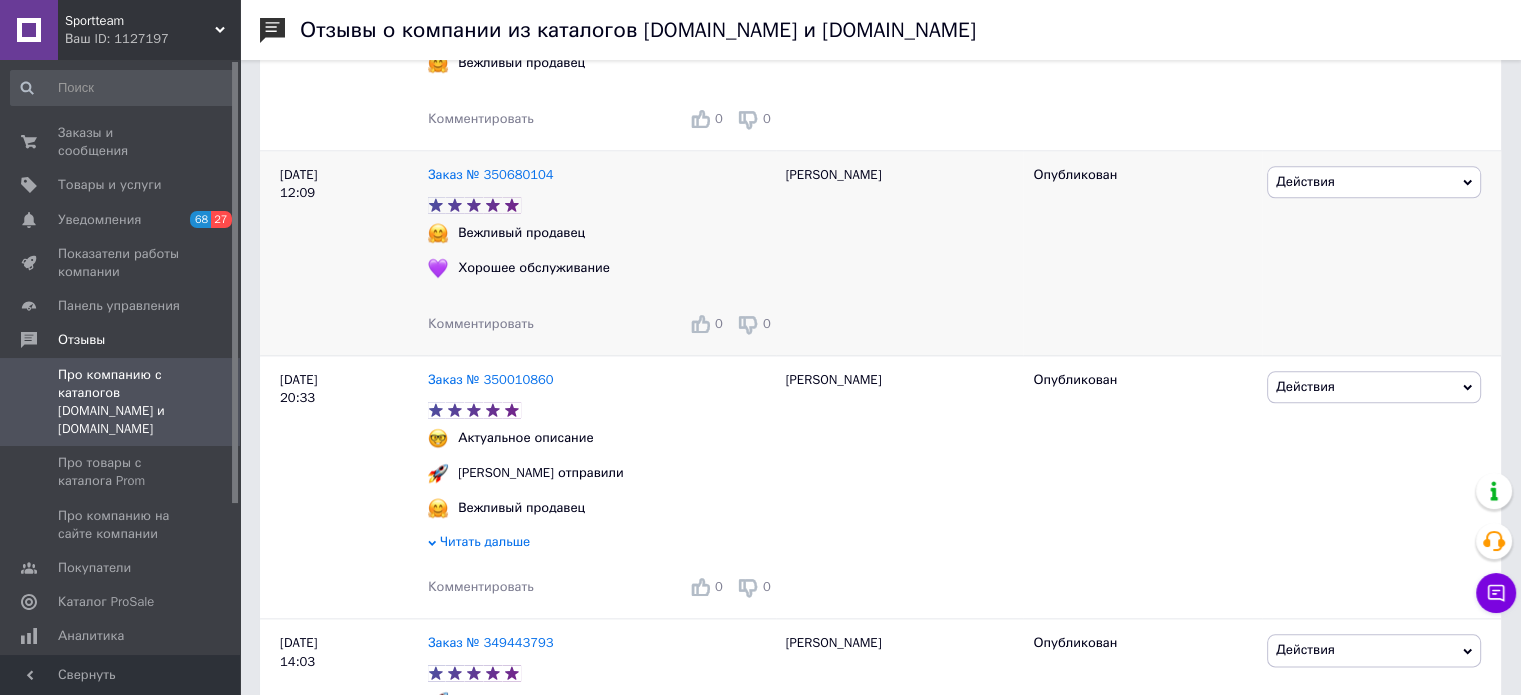 scroll, scrollTop: 2300, scrollLeft: 0, axis: vertical 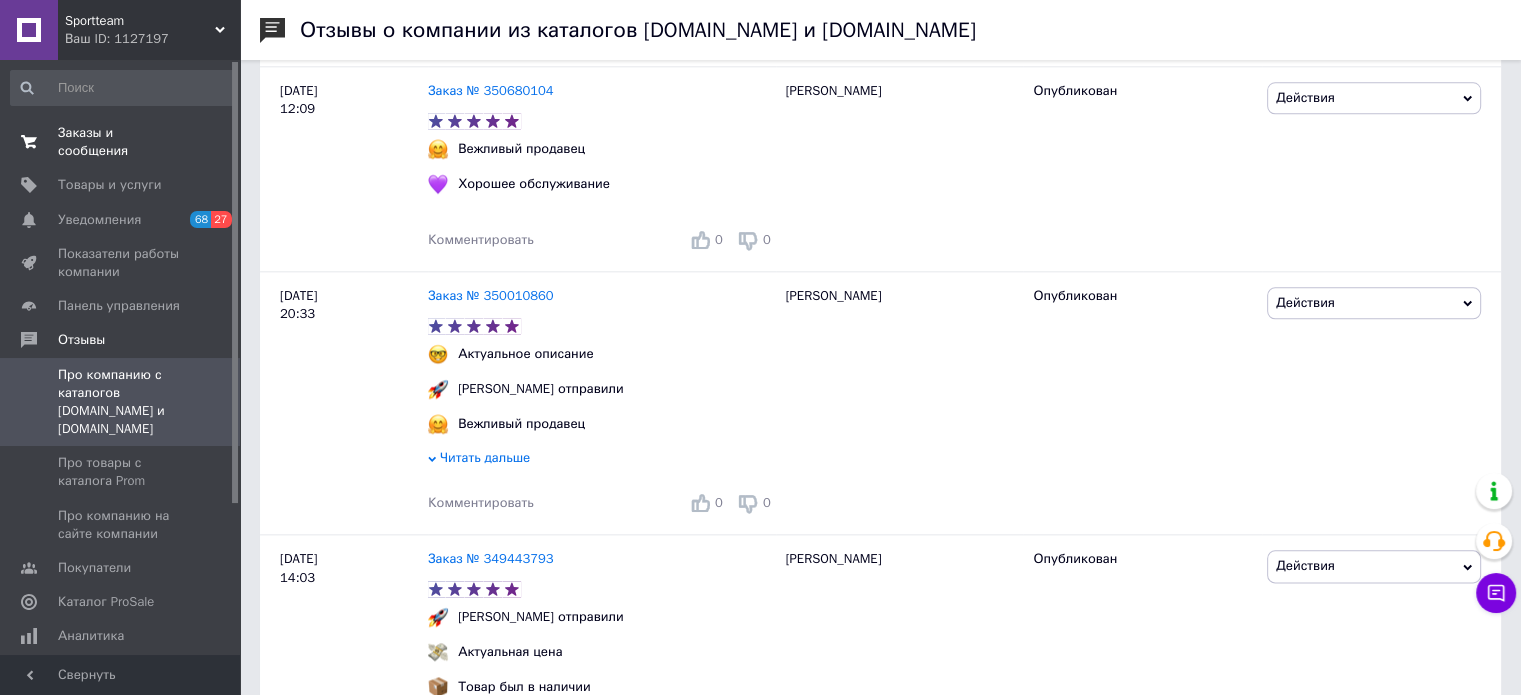click on "Заказы и сообщения" at bounding box center (121, 142) 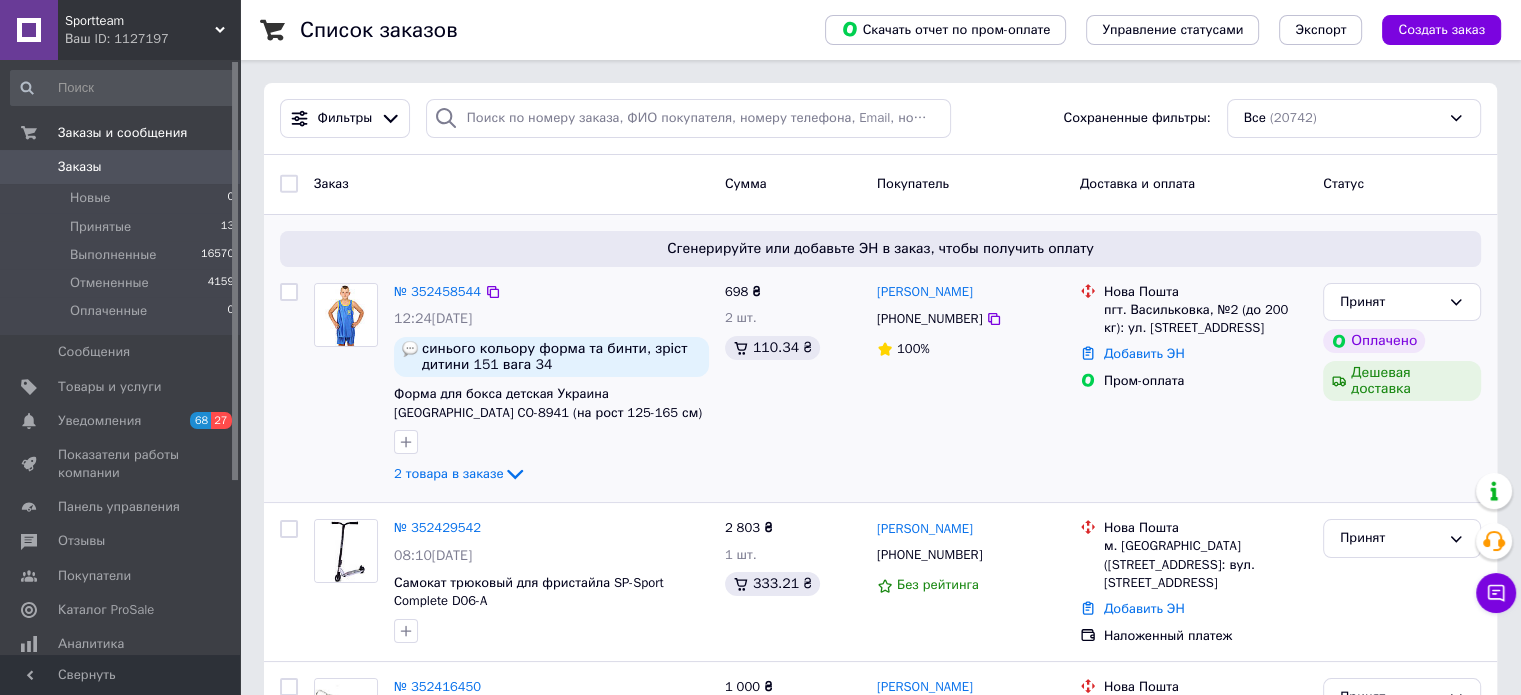 scroll, scrollTop: 300, scrollLeft: 0, axis: vertical 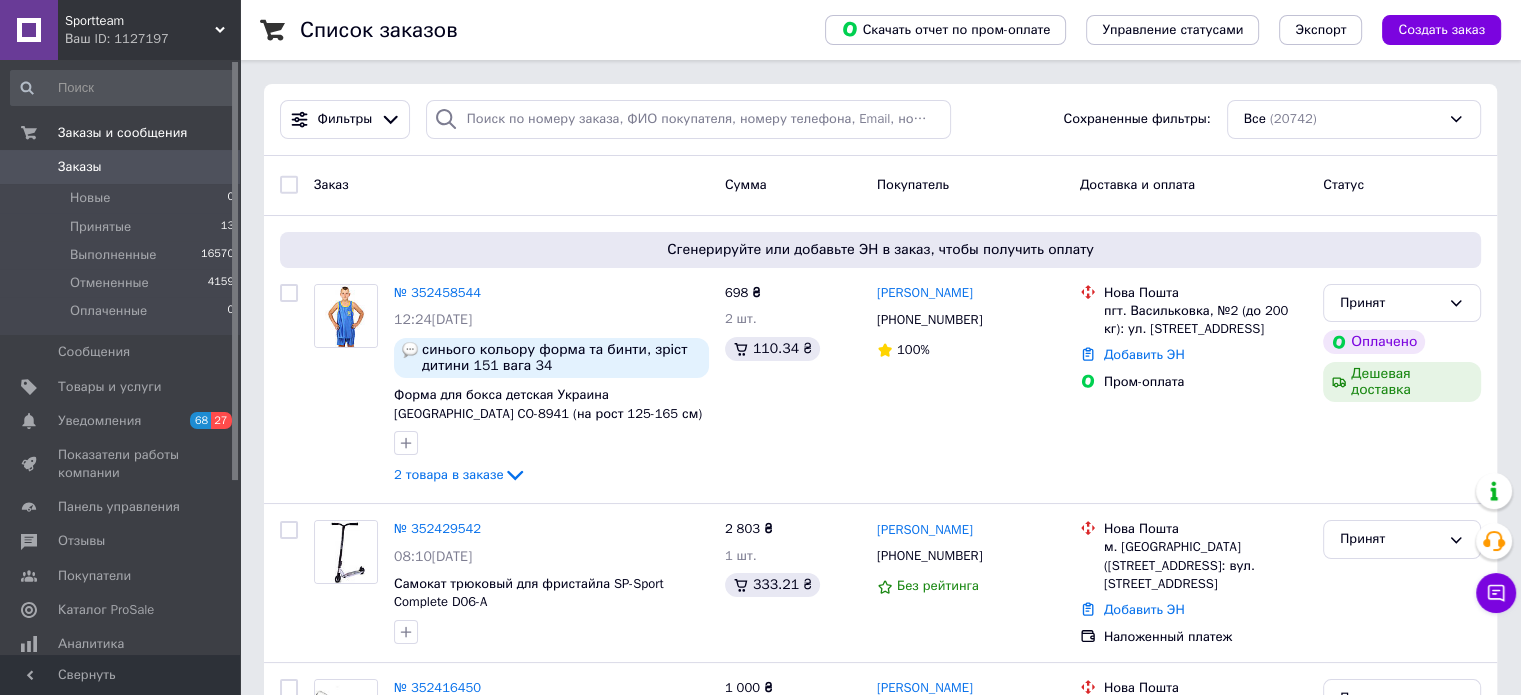 click 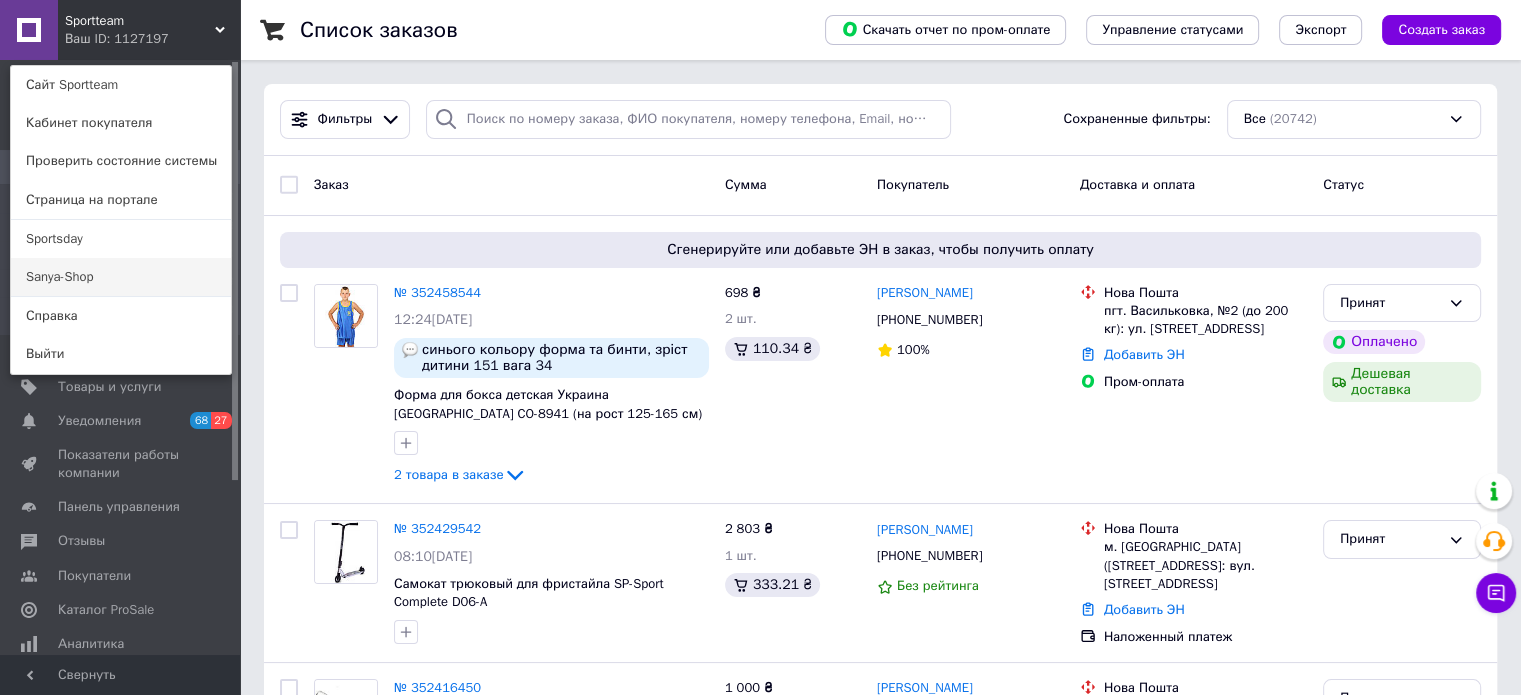 click on "Sanya-Shop" at bounding box center (121, 277) 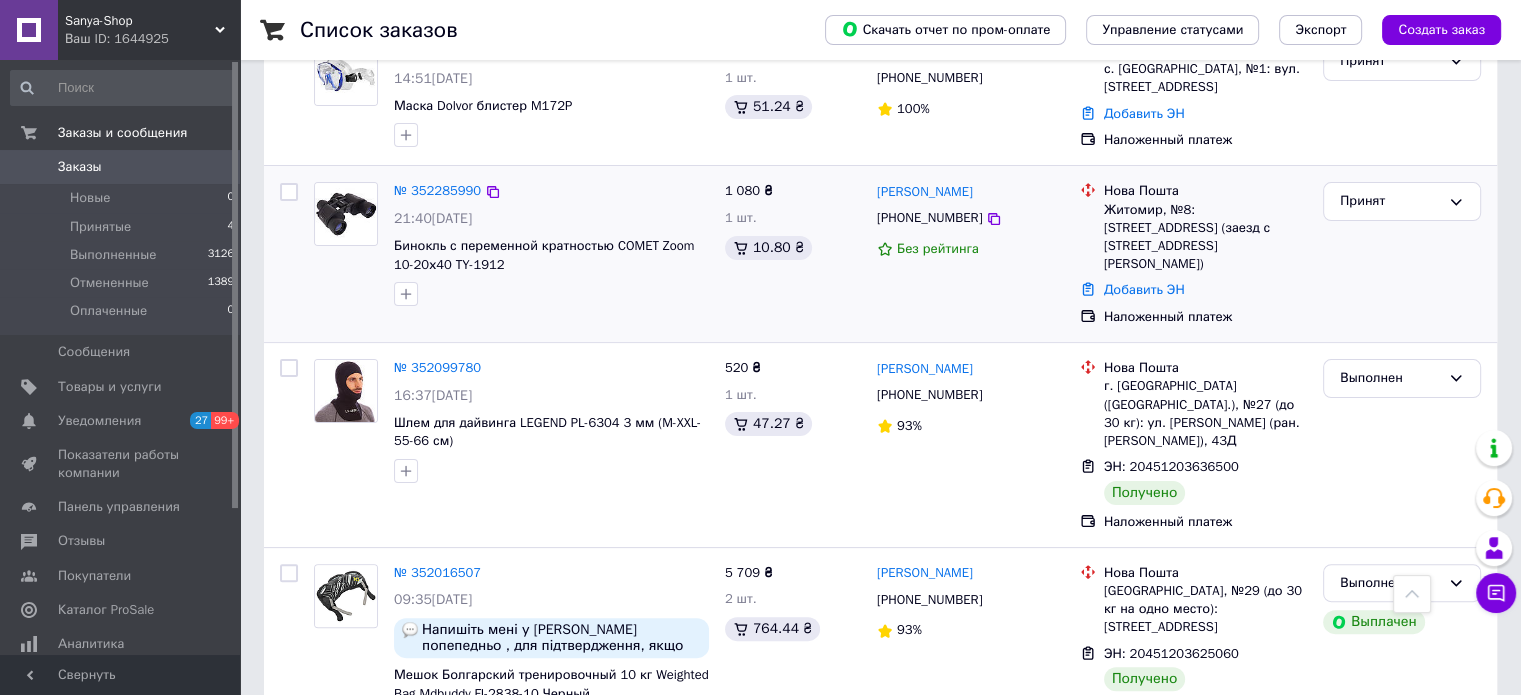 scroll, scrollTop: 500, scrollLeft: 0, axis: vertical 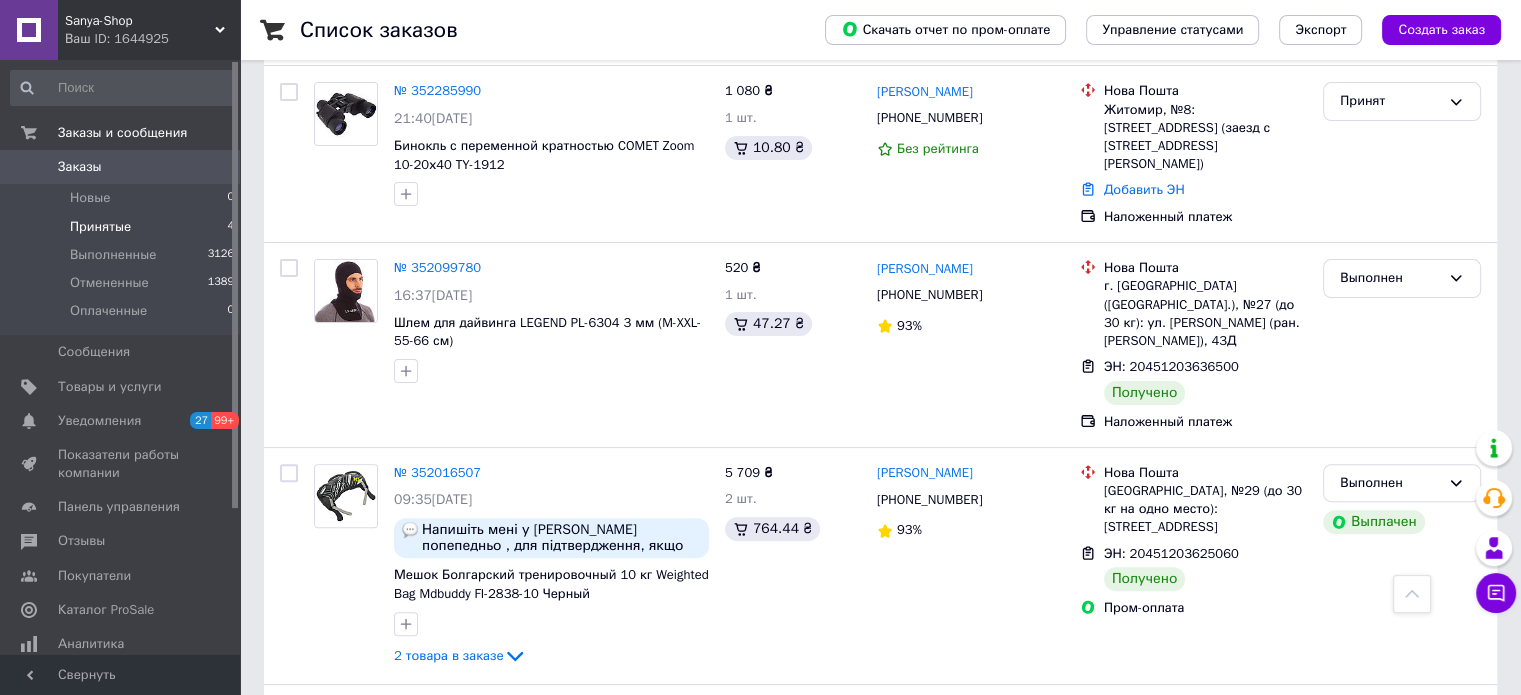 click on "Принятые 4" at bounding box center [123, 227] 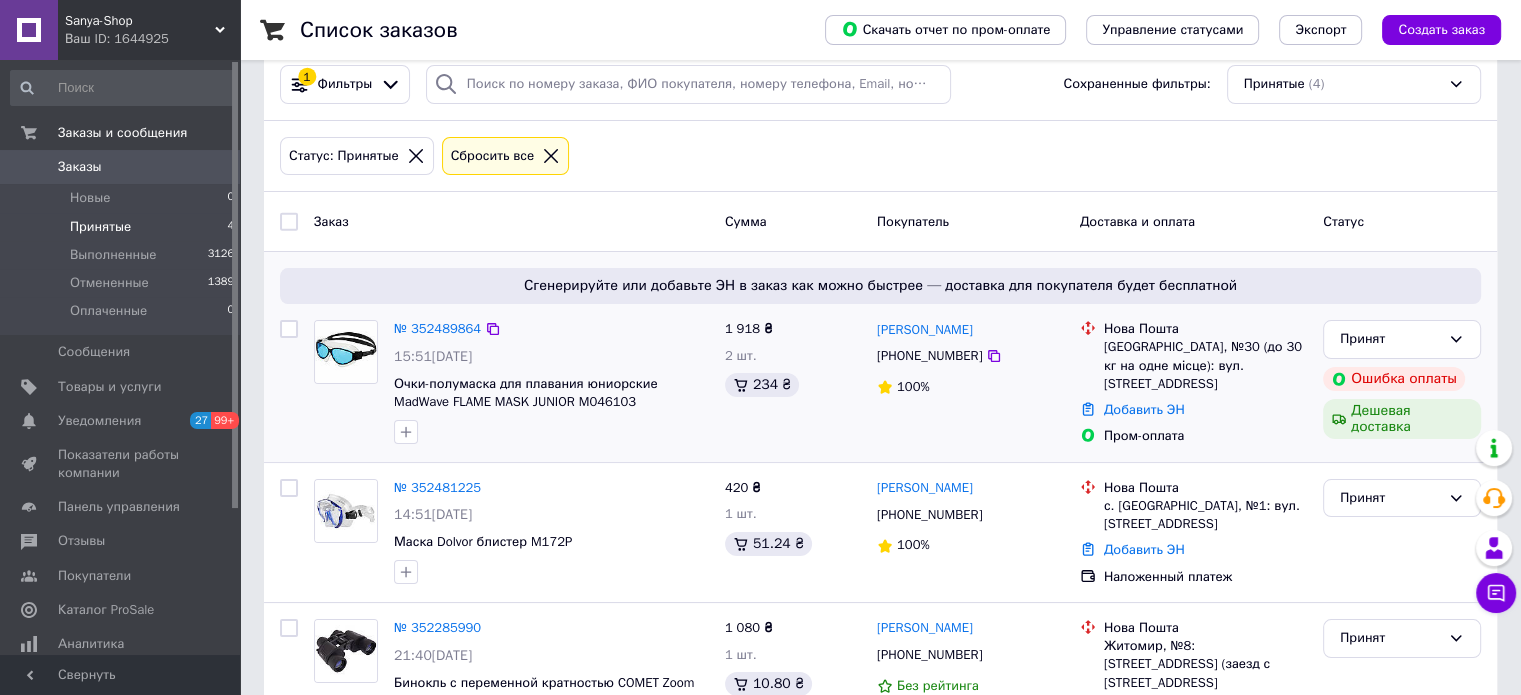 scroll, scrollTop: 0, scrollLeft: 0, axis: both 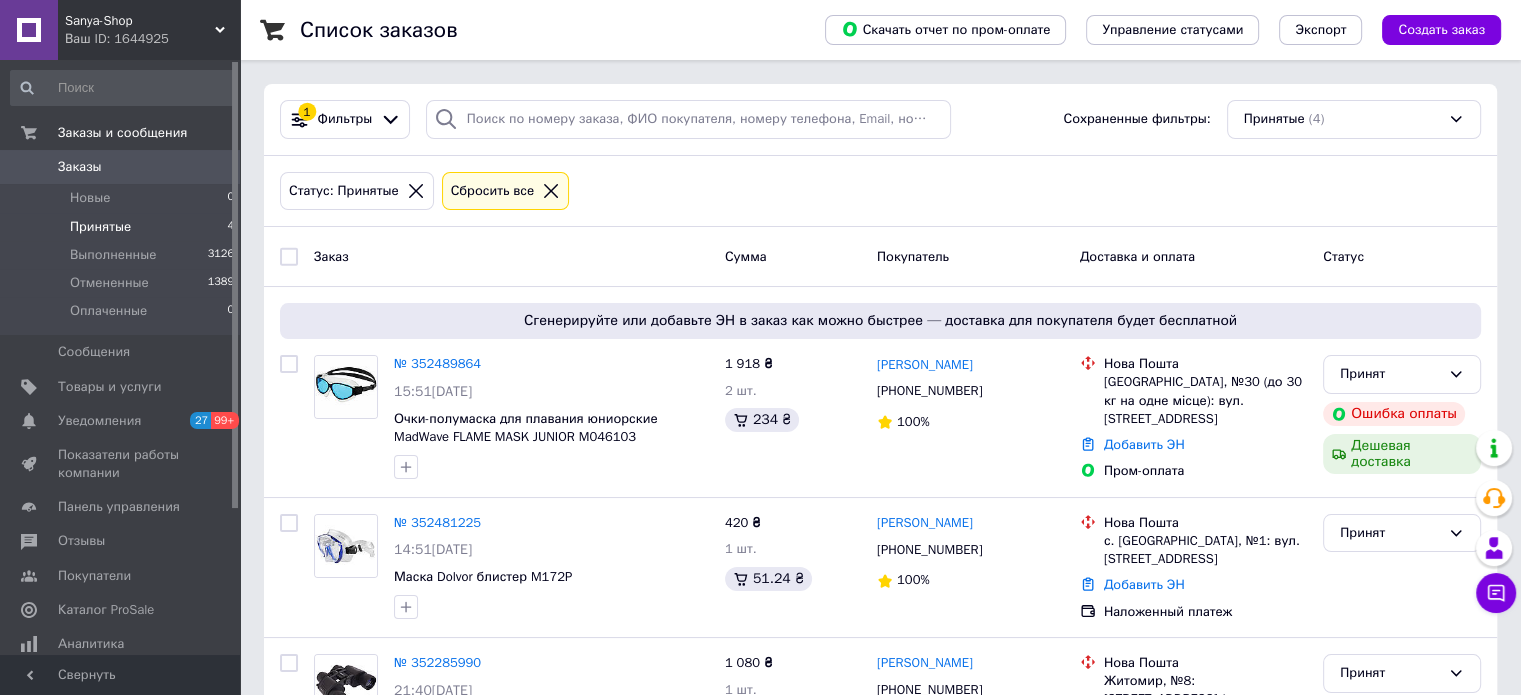 click on "Каталог ProSale" at bounding box center (121, 610) 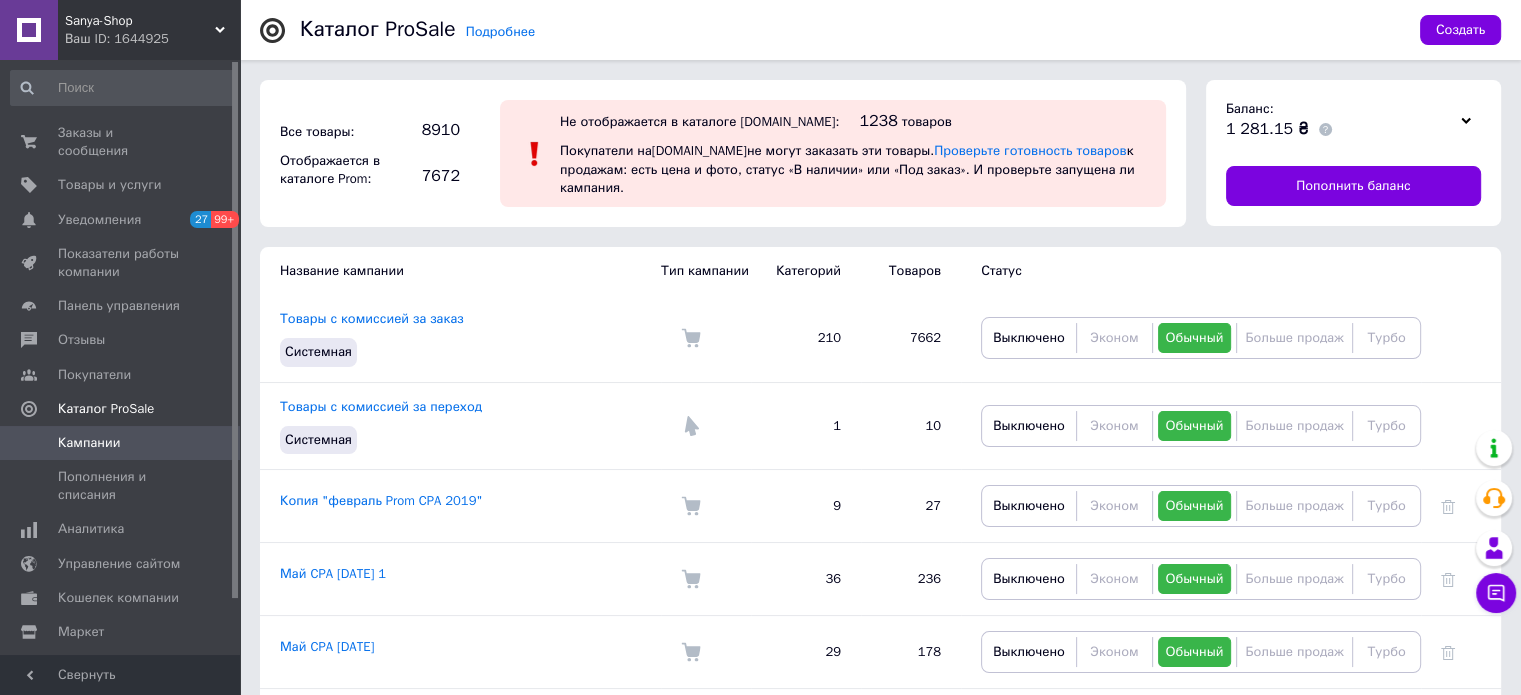 click 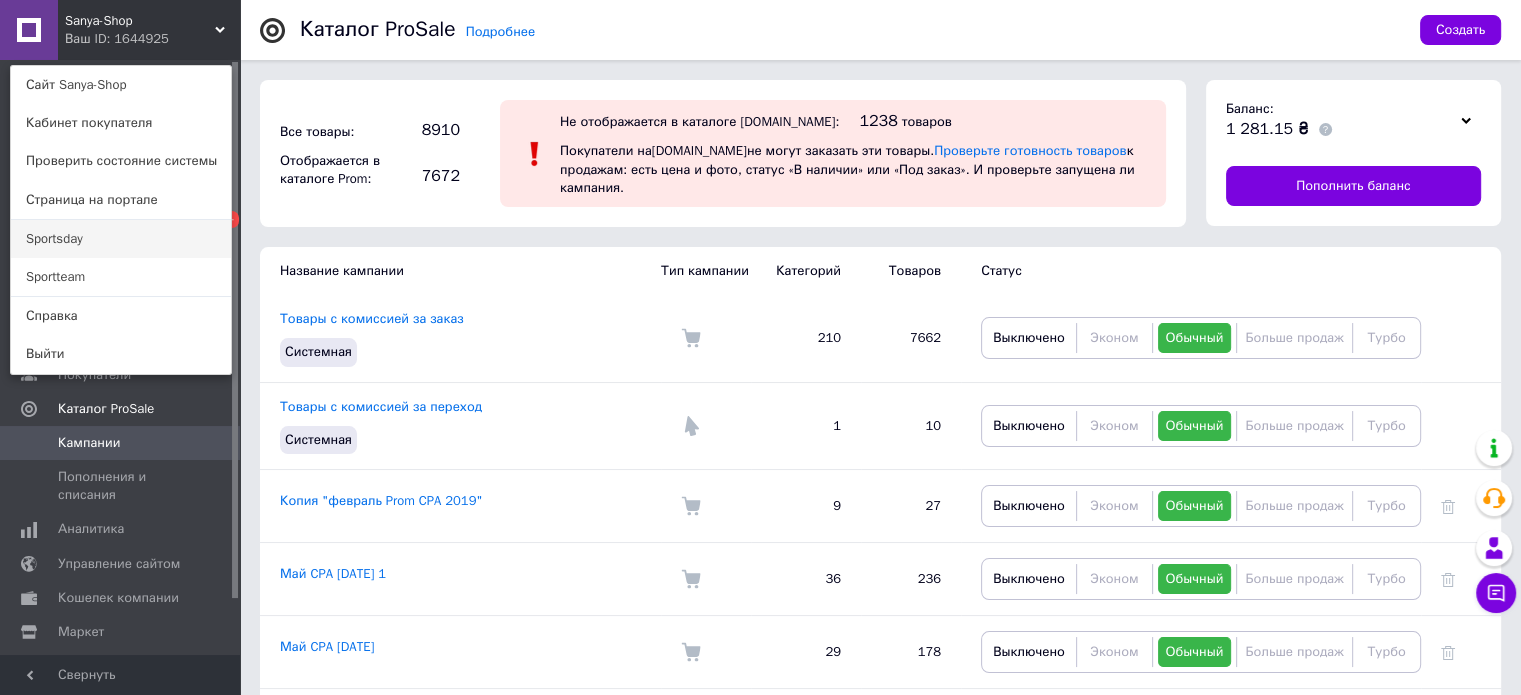click on "Sportsday" at bounding box center [121, 239] 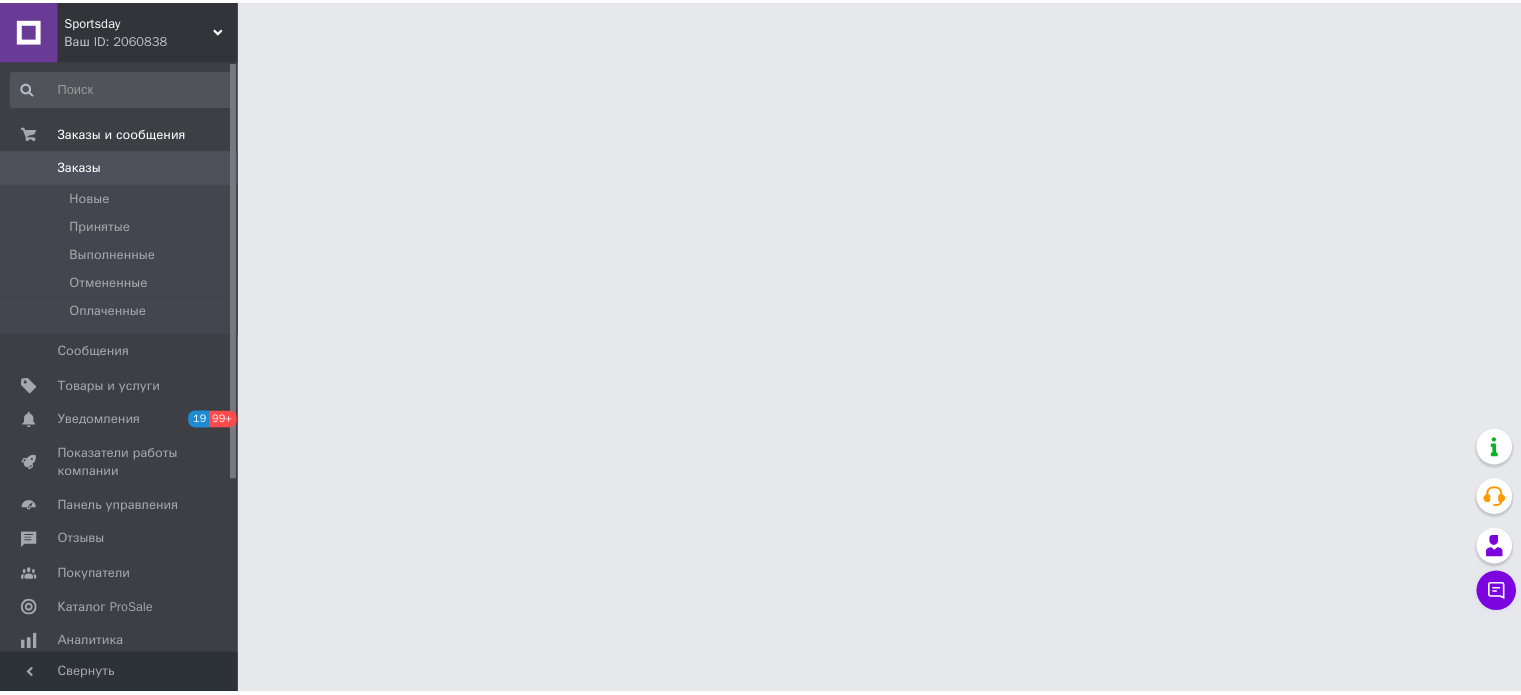 scroll, scrollTop: 0, scrollLeft: 0, axis: both 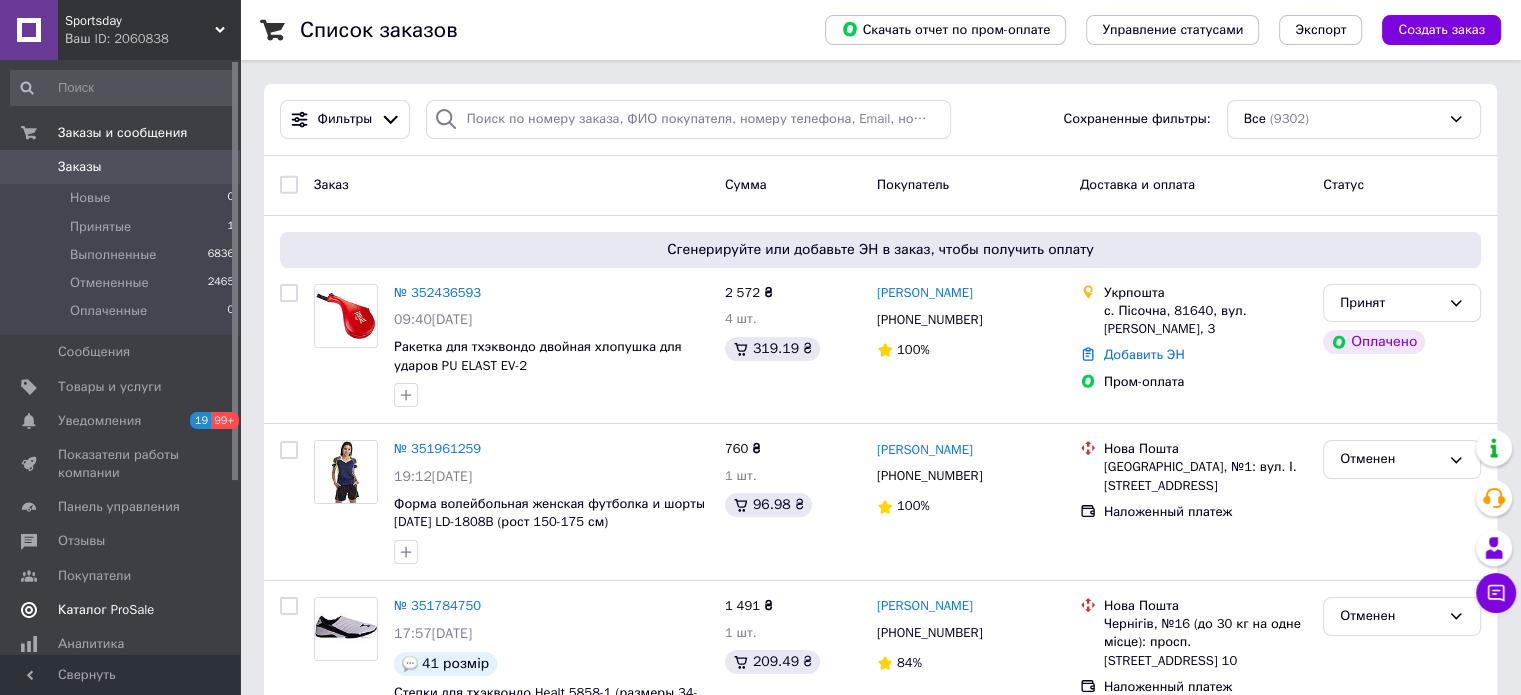 click on "Каталог ProSale" at bounding box center [106, 610] 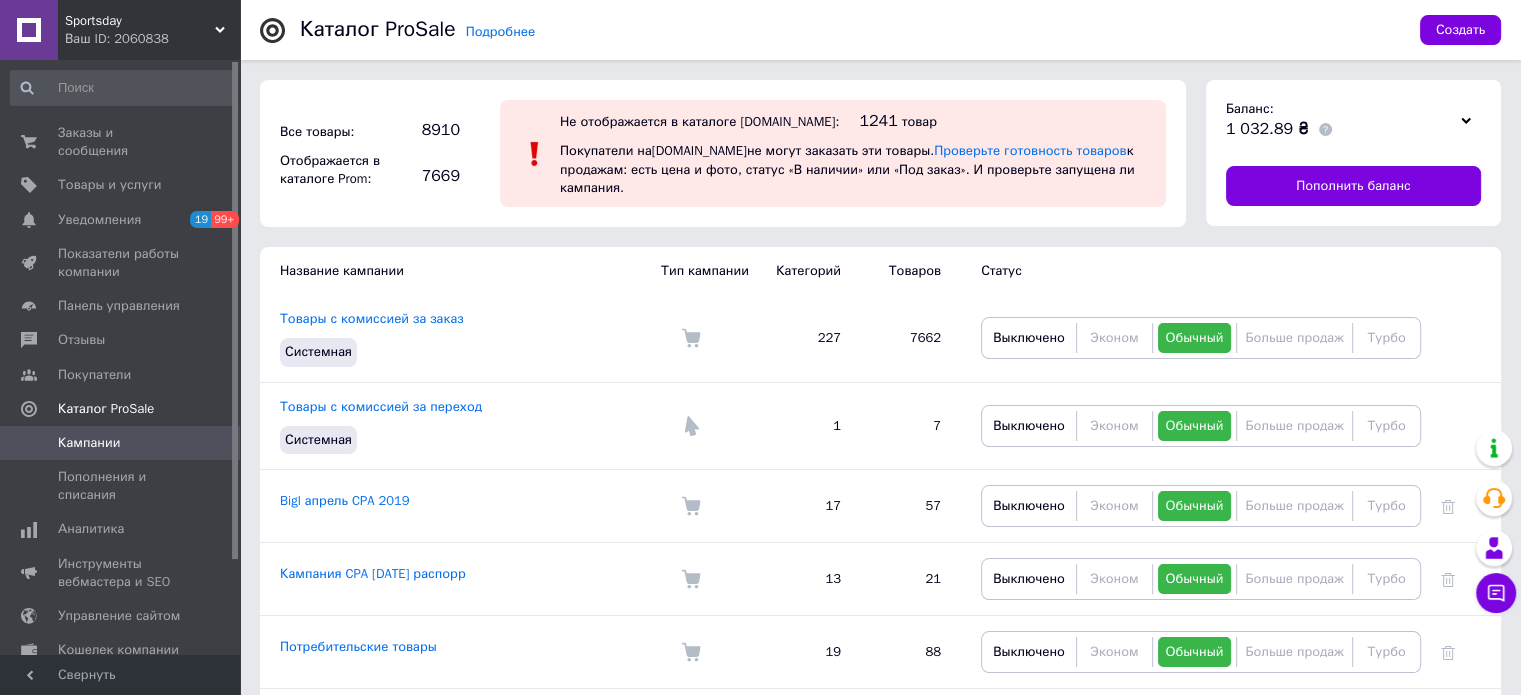click 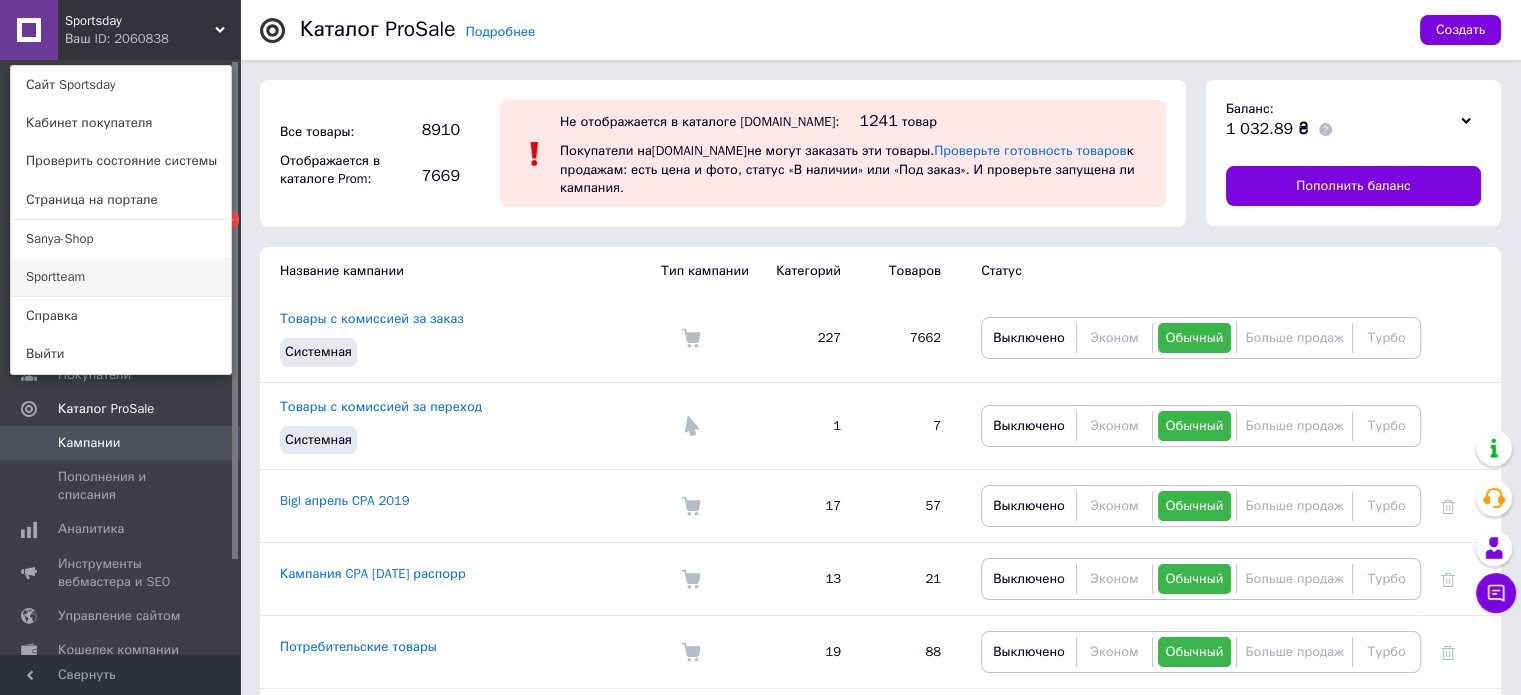 click on "Sportteam" at bounding box center [121, 277] 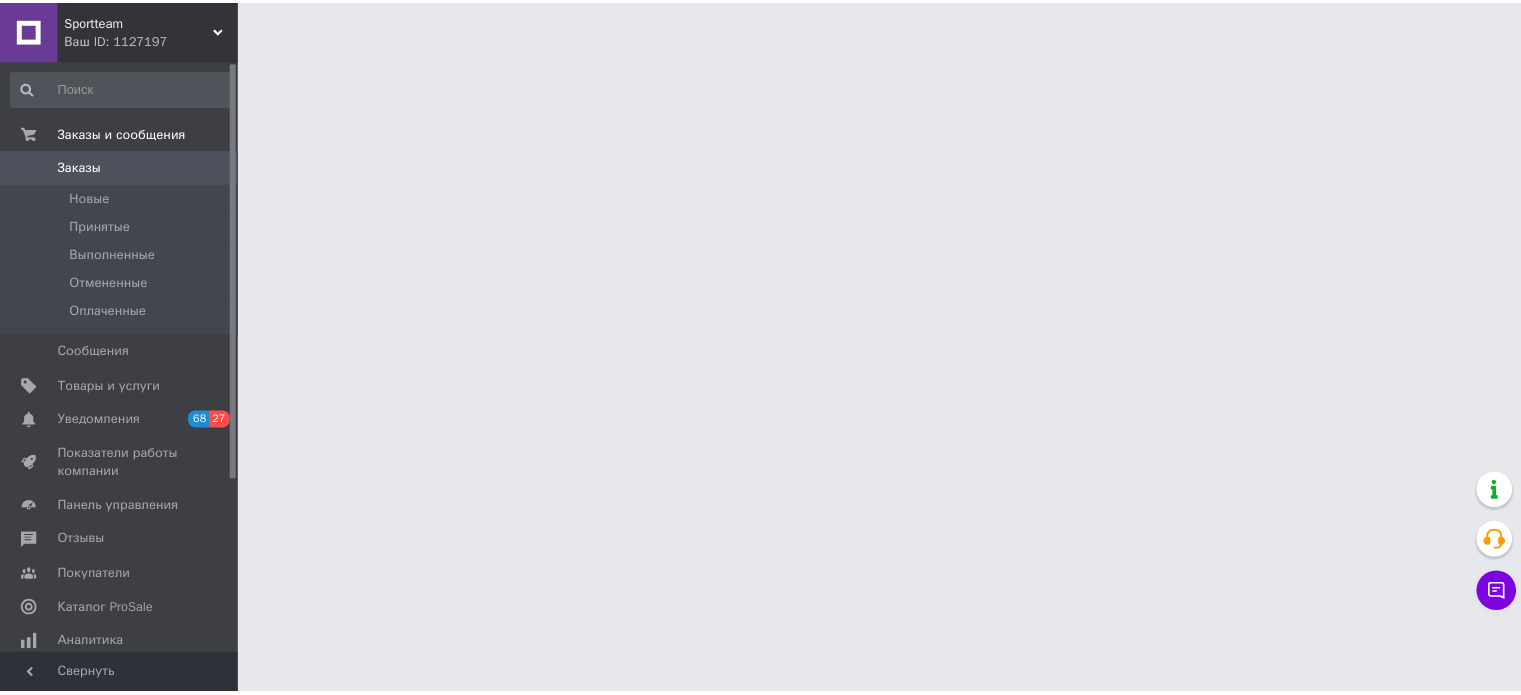 scroll, scrollTop: 0, scrollLeft: 0, axis: both 